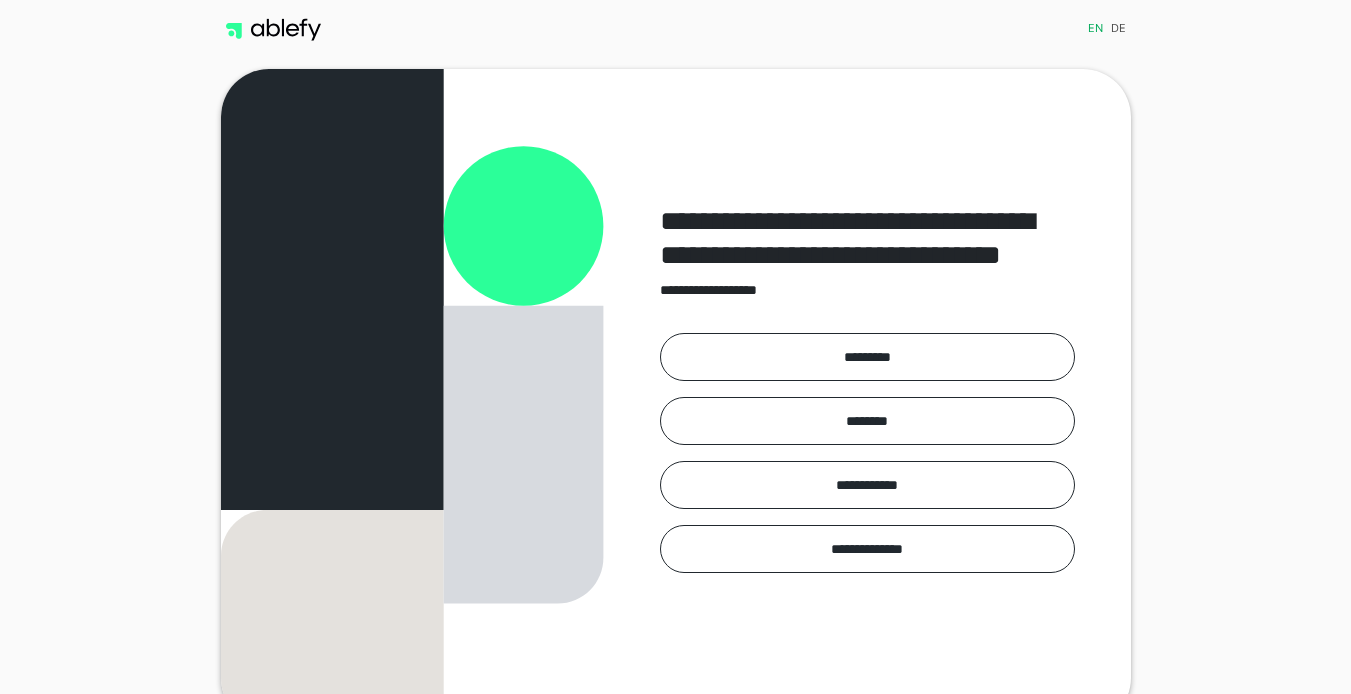 scroll, scrollTop: 0, scrollLeft: 0, axis: both 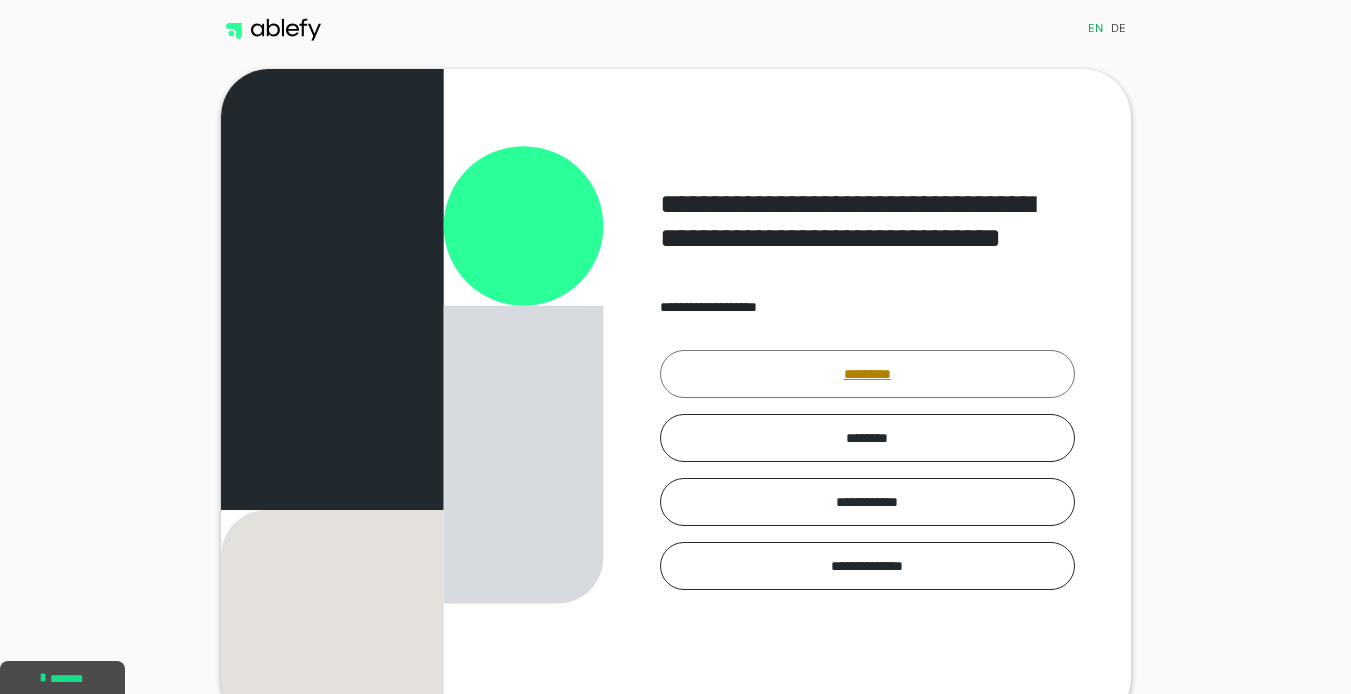 click on "*********" at bounding box center [867, 374] 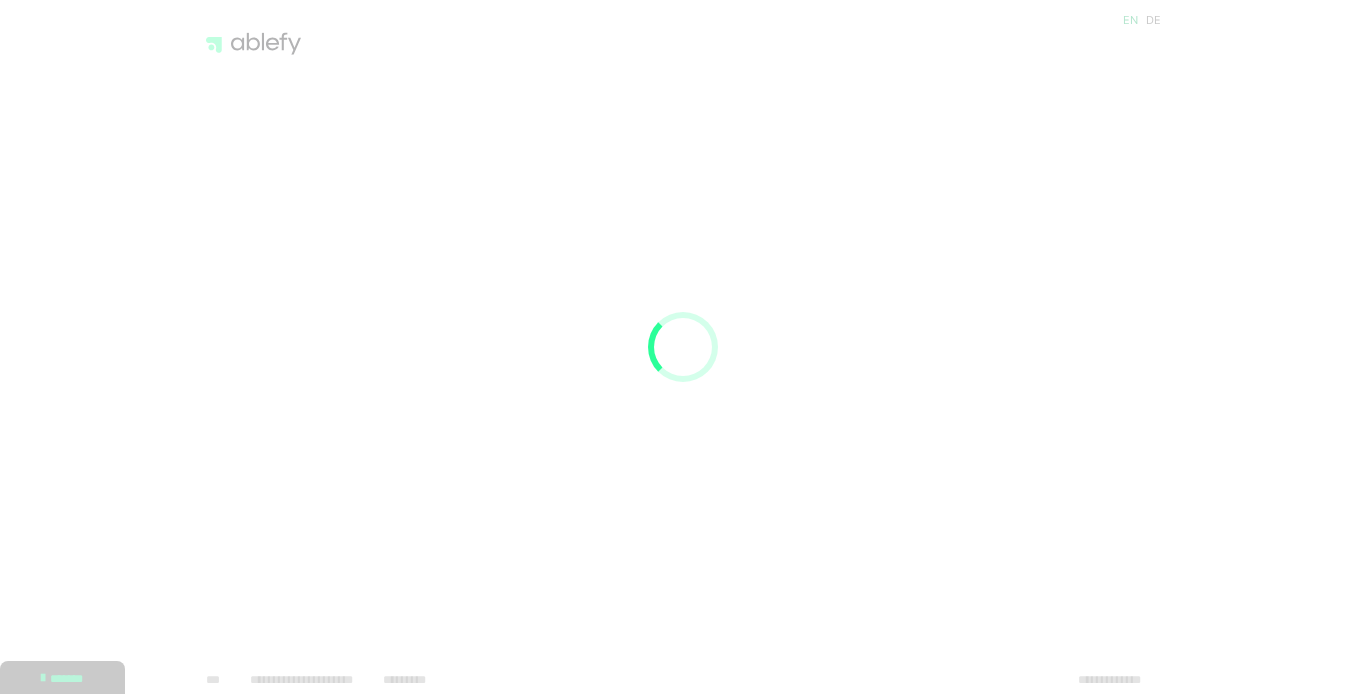 scroll, scrollTop: 0, scrollLeft: 0, axis: both 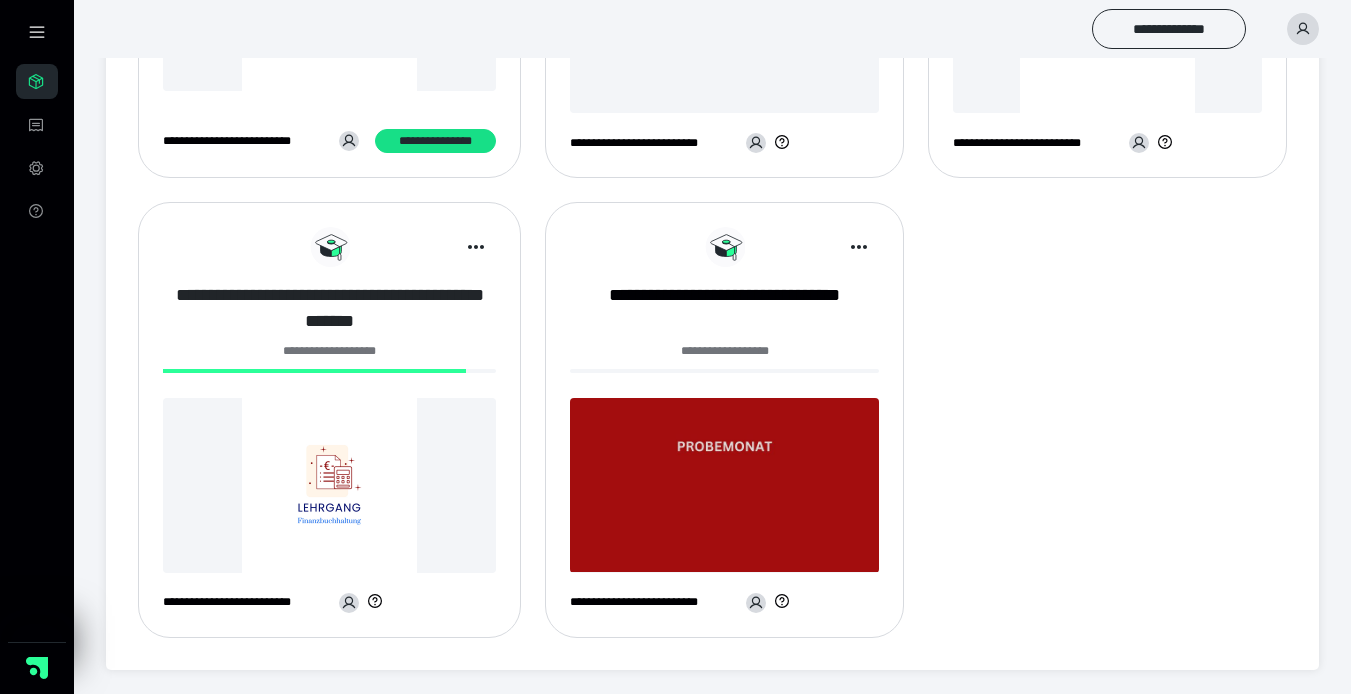 click on "**********" at bounding box center (329, 308) 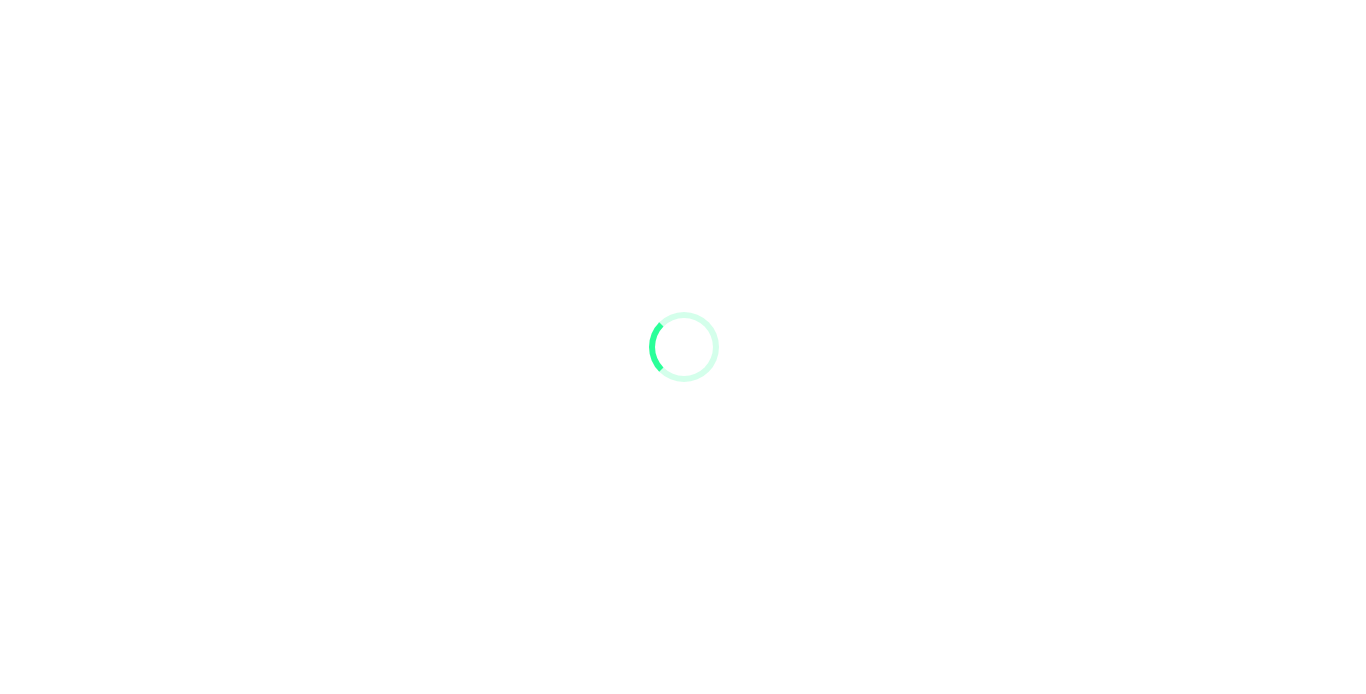 scroll, scrollTop: 0, scrollLeft: 0, axis: both 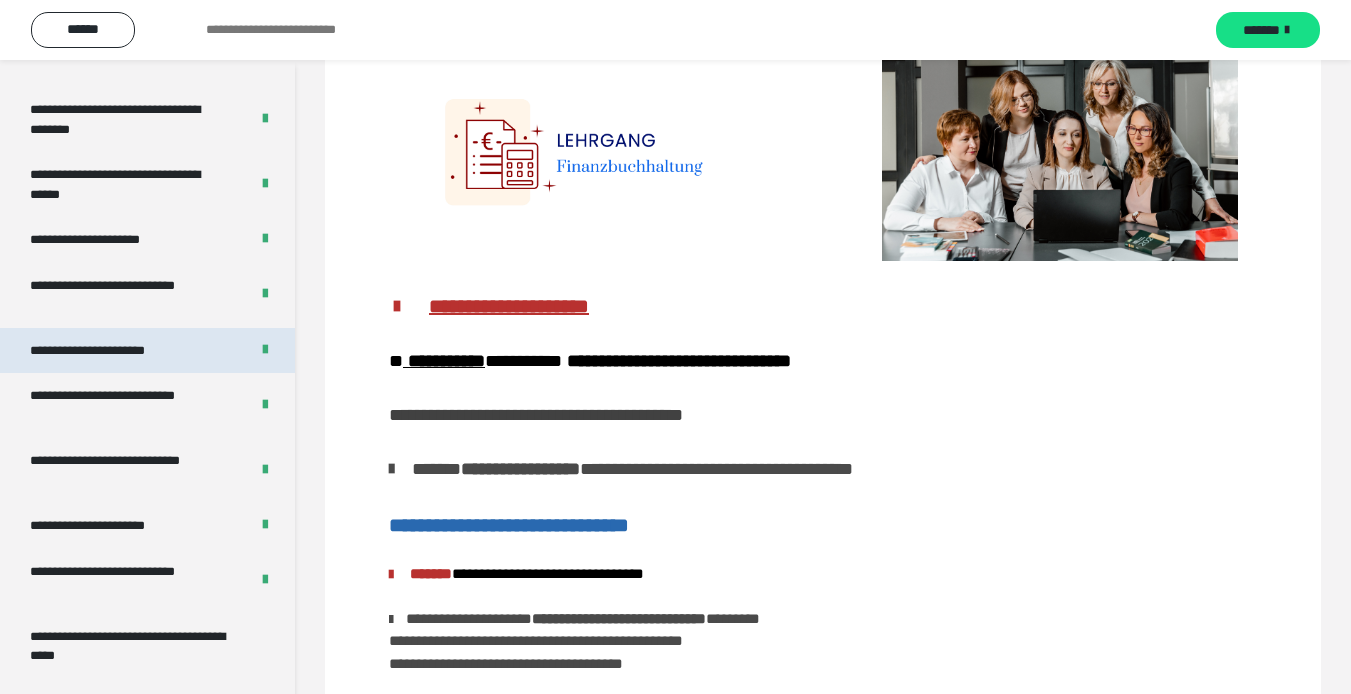 click on "**********" at bounding box center [111, 351] 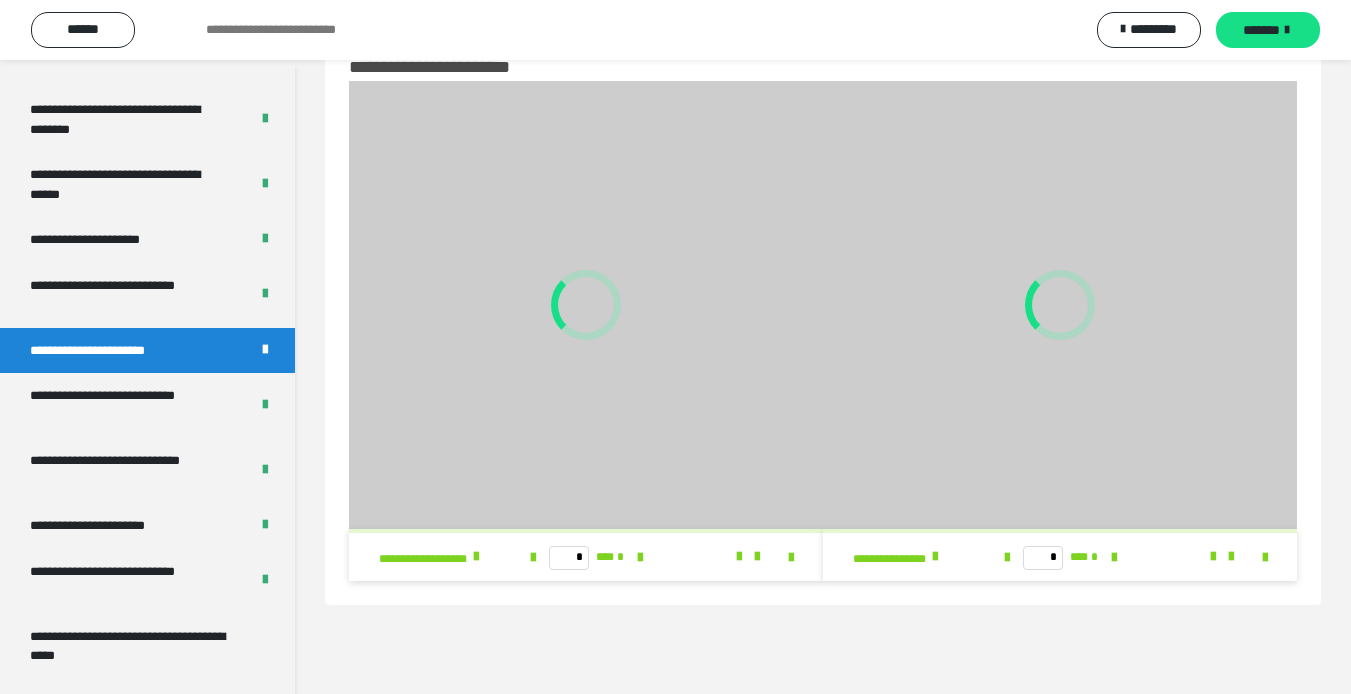 scroll, scrollTop: 60, scrollLeft: 0, axis: vertical 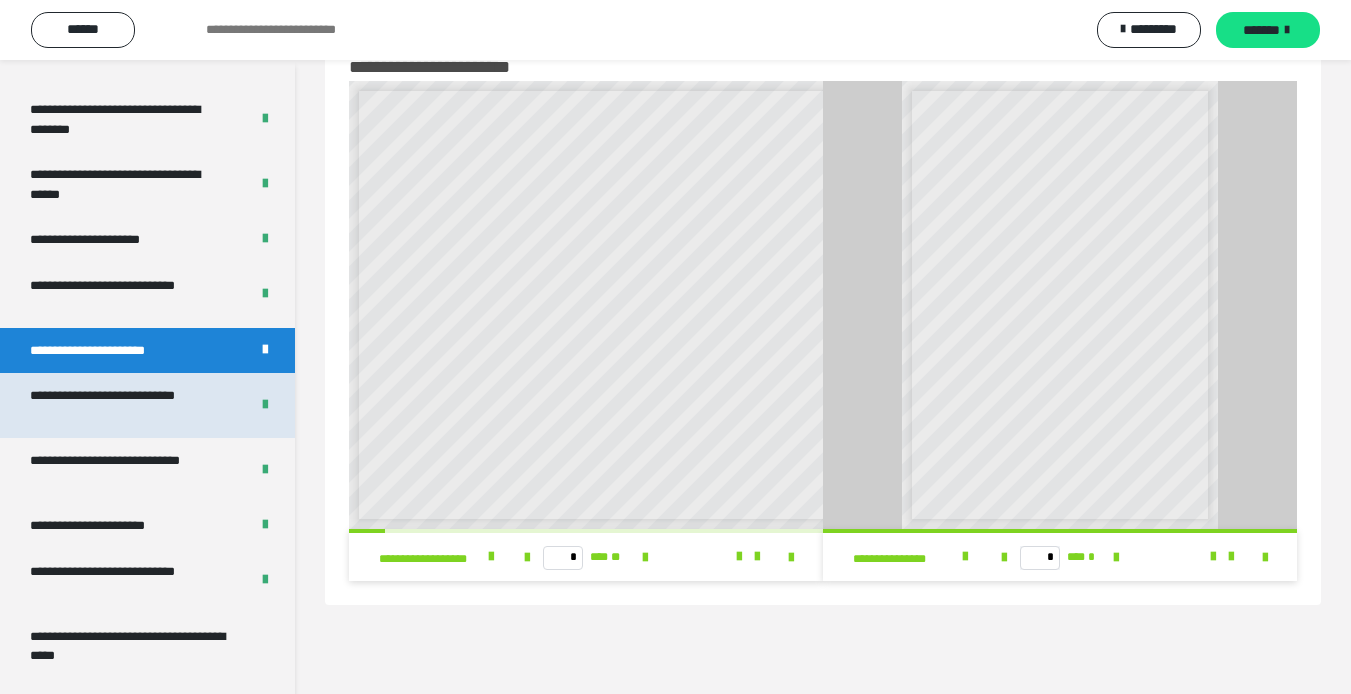 click on "**********" at bounding box center (124, 405) 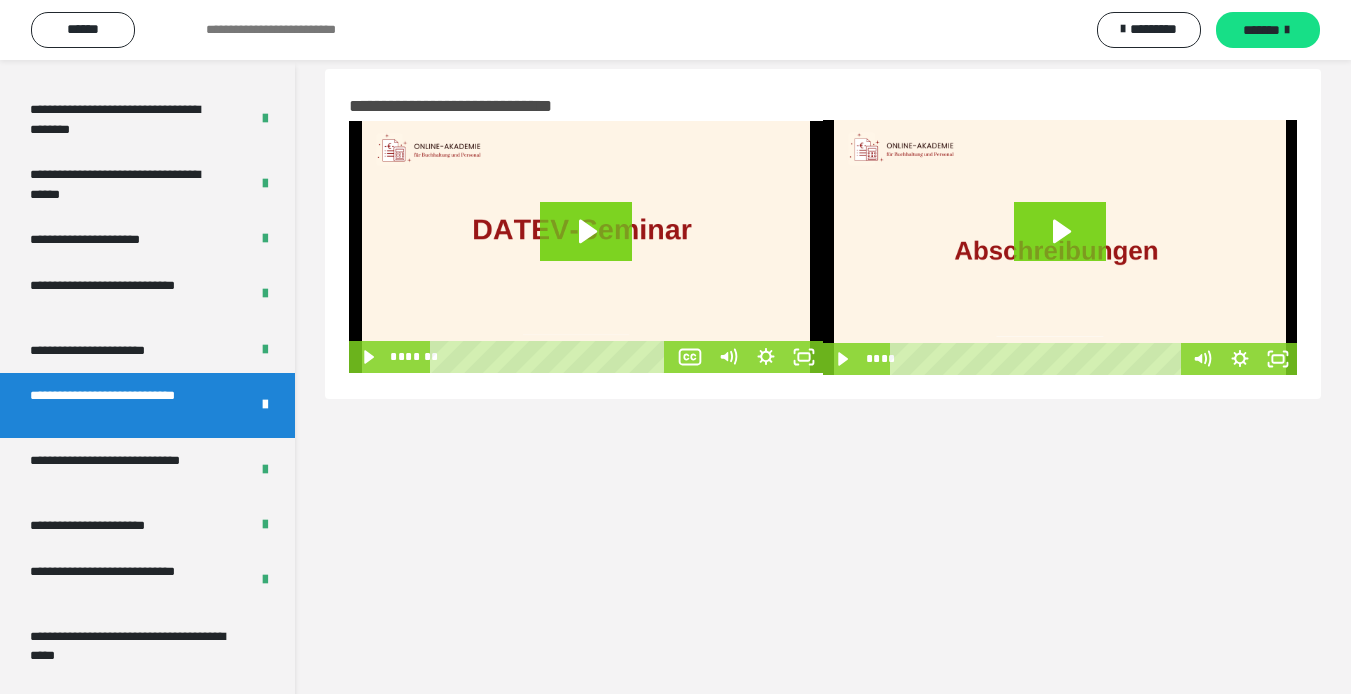 scroll, scrollTop: 0, scrollLeft: 0, axis: both 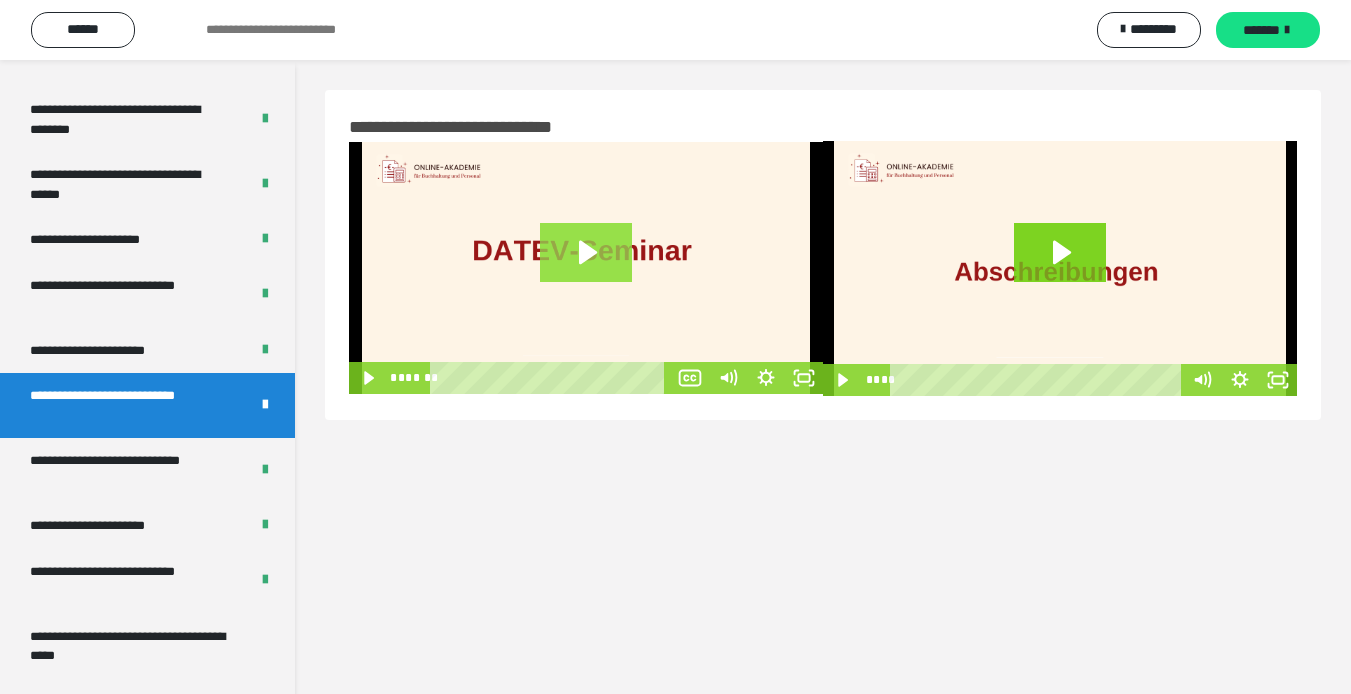 click 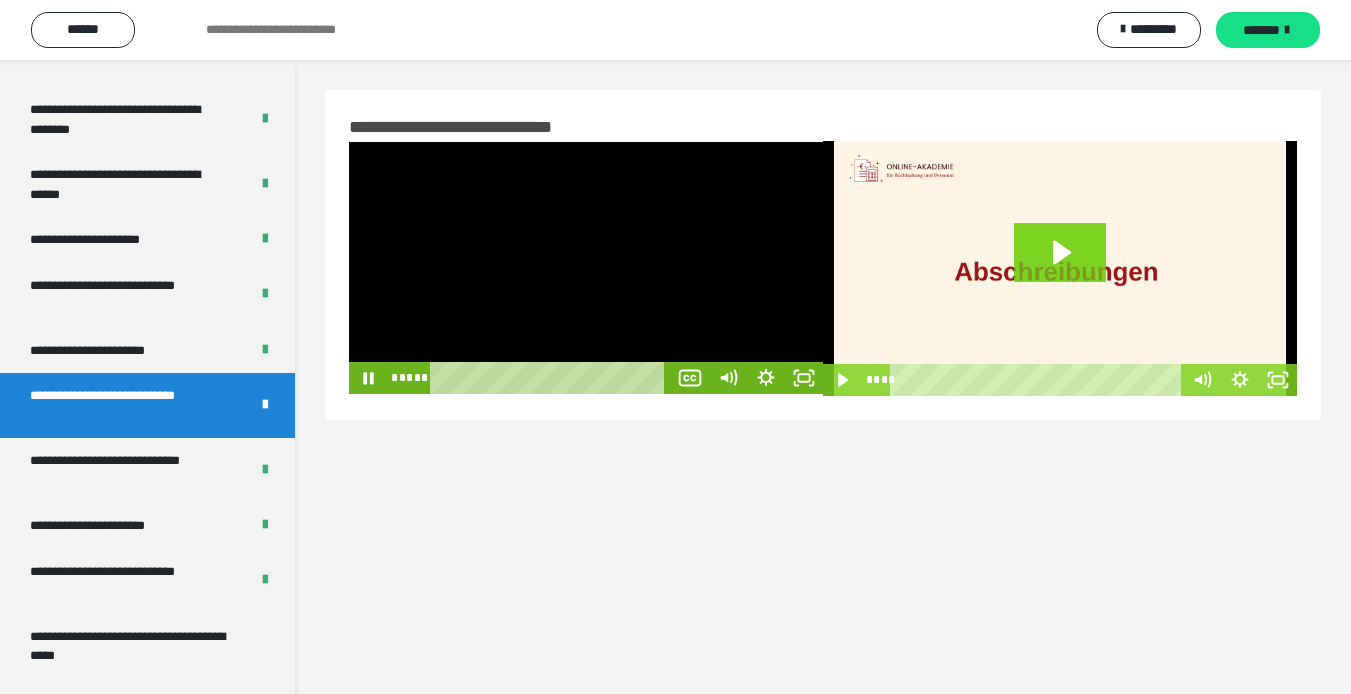 click at bounding box center (552, 378) 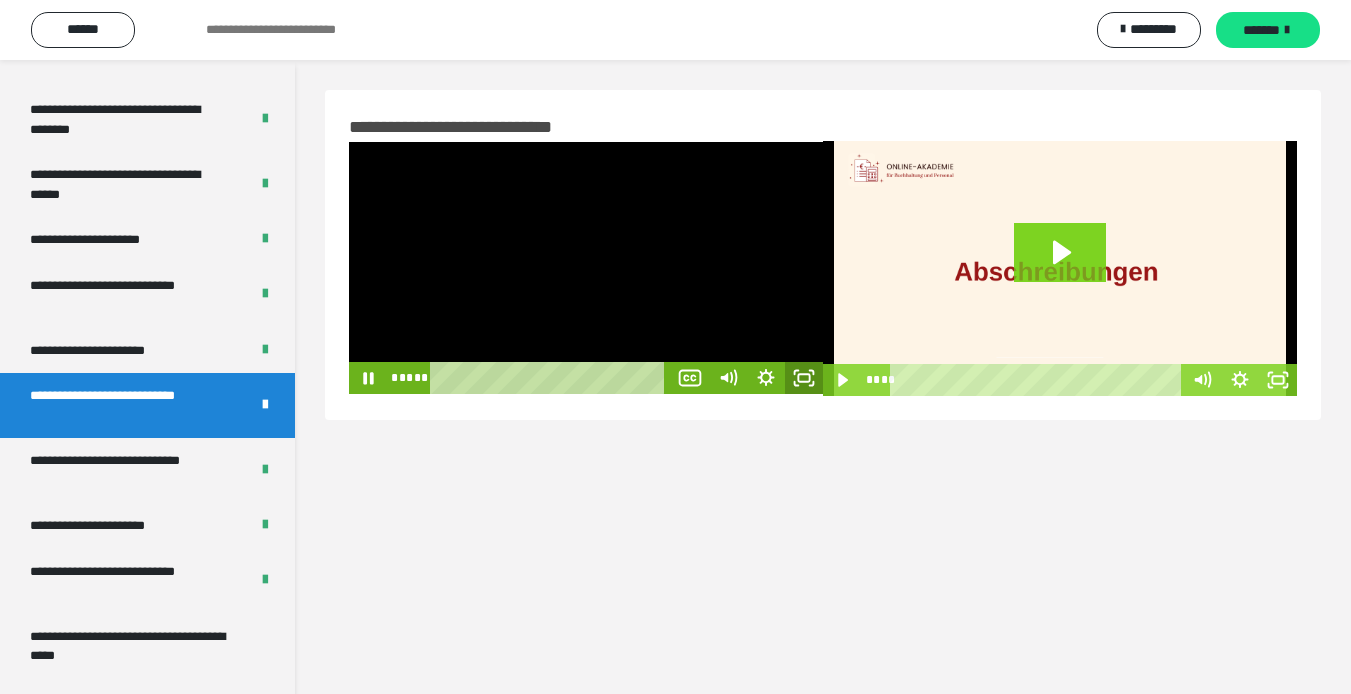 click 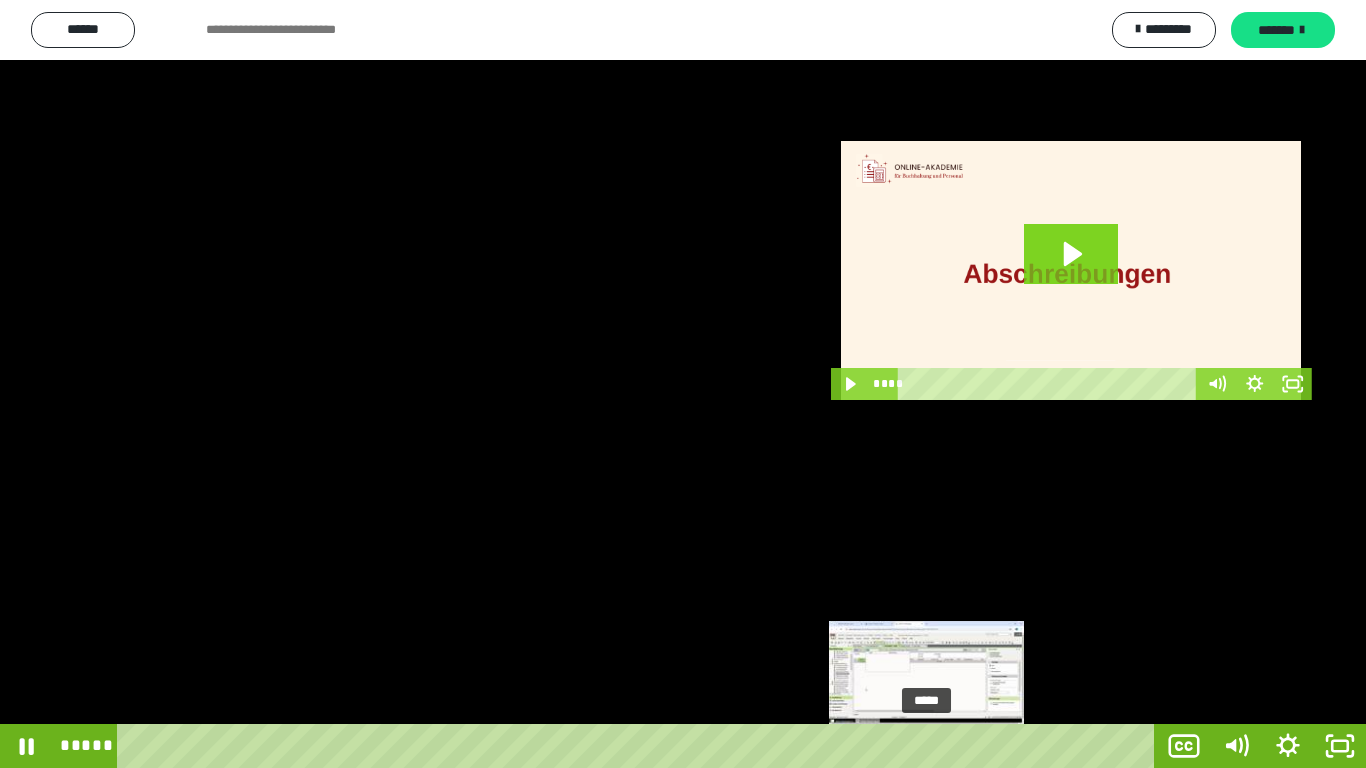 click on "*****" at bounding box center [640, 746] 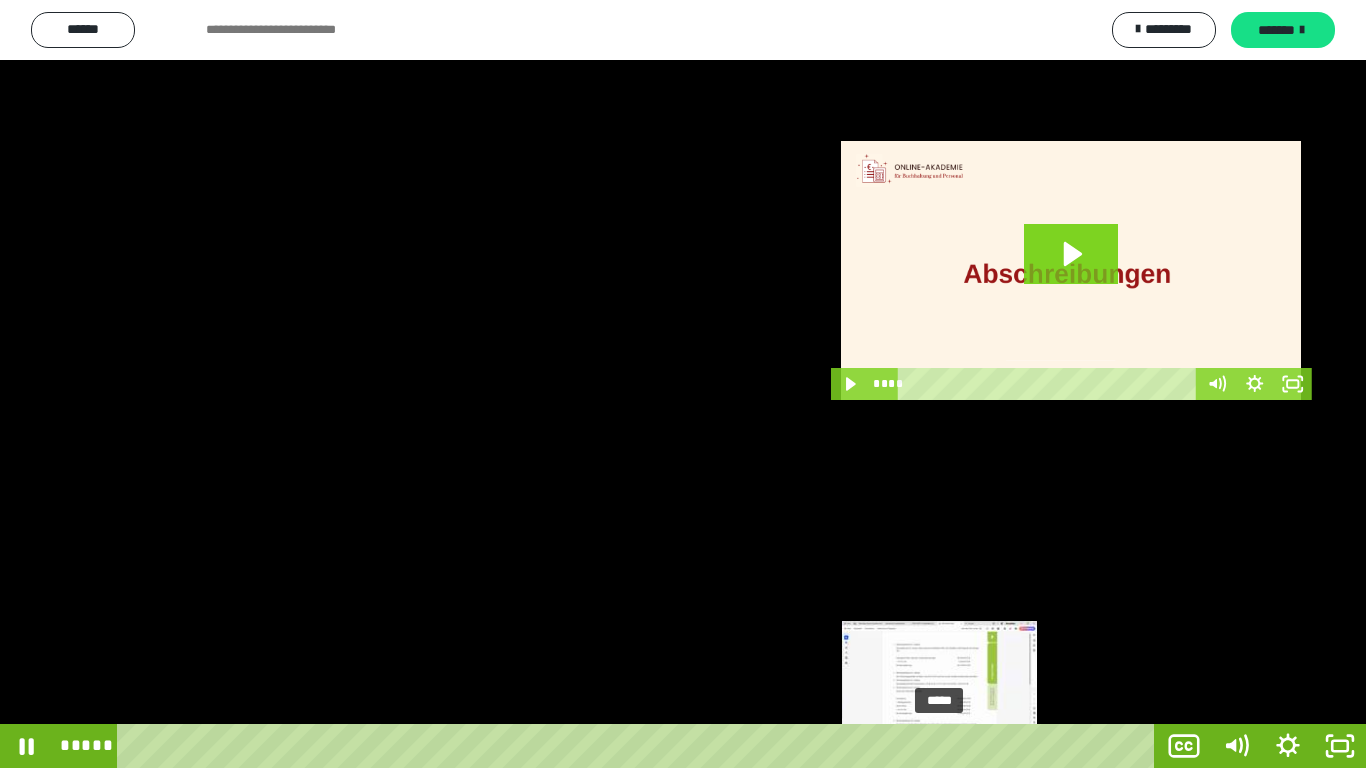 click on "*****" at bounding box center [640, 746] 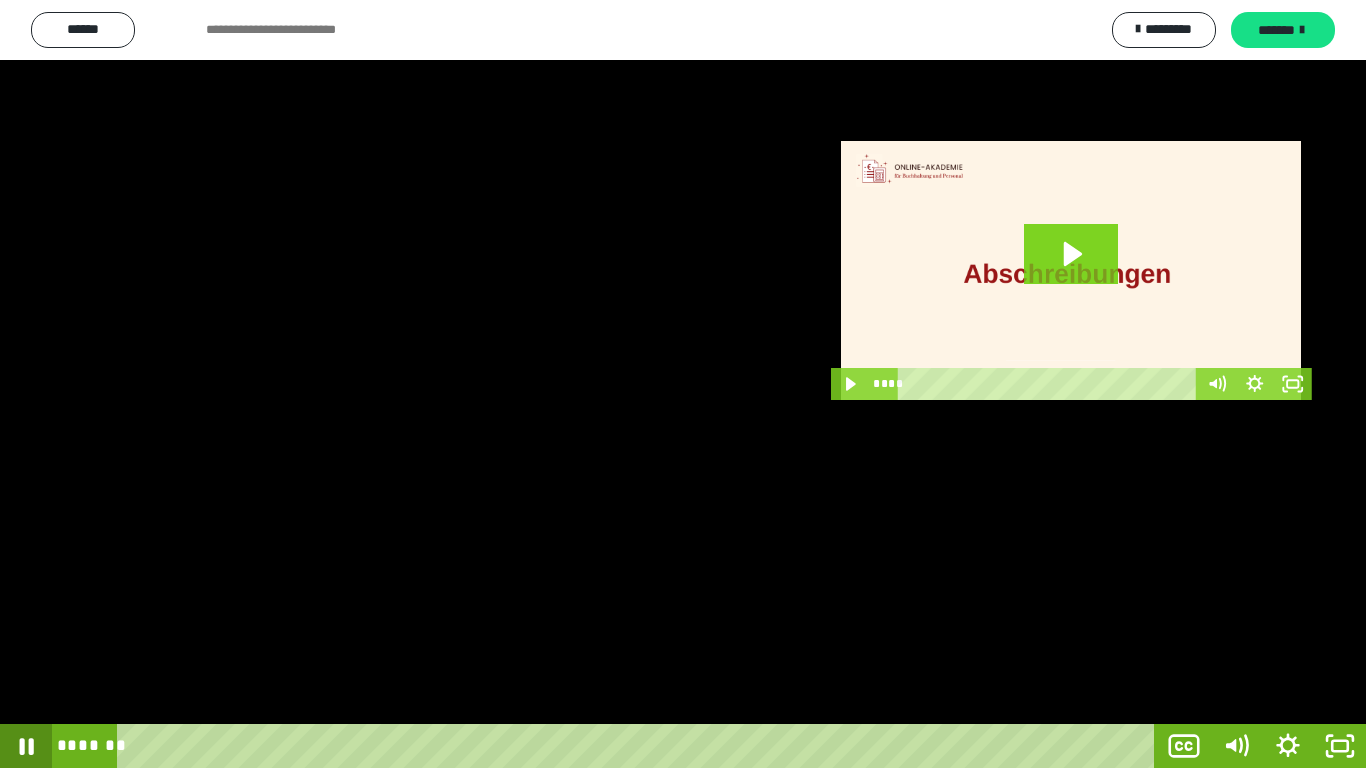 click 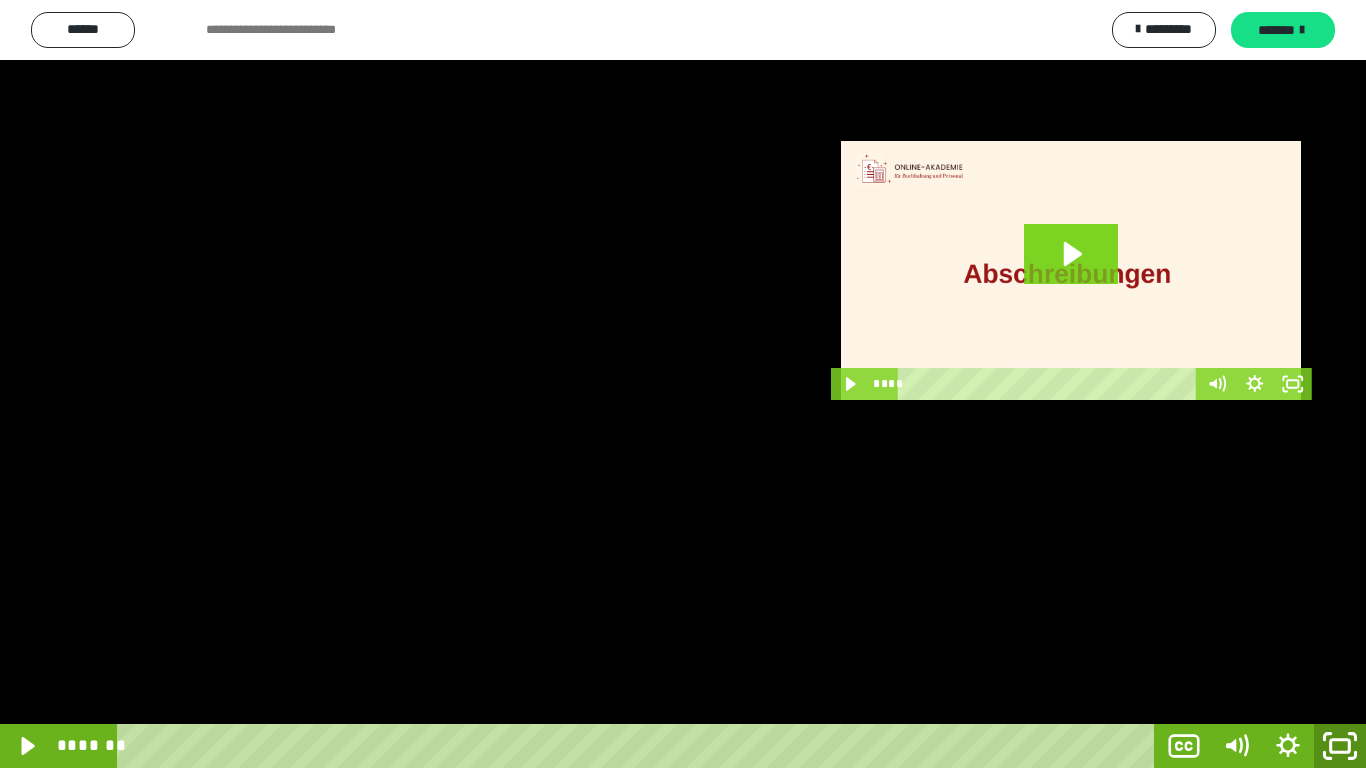click 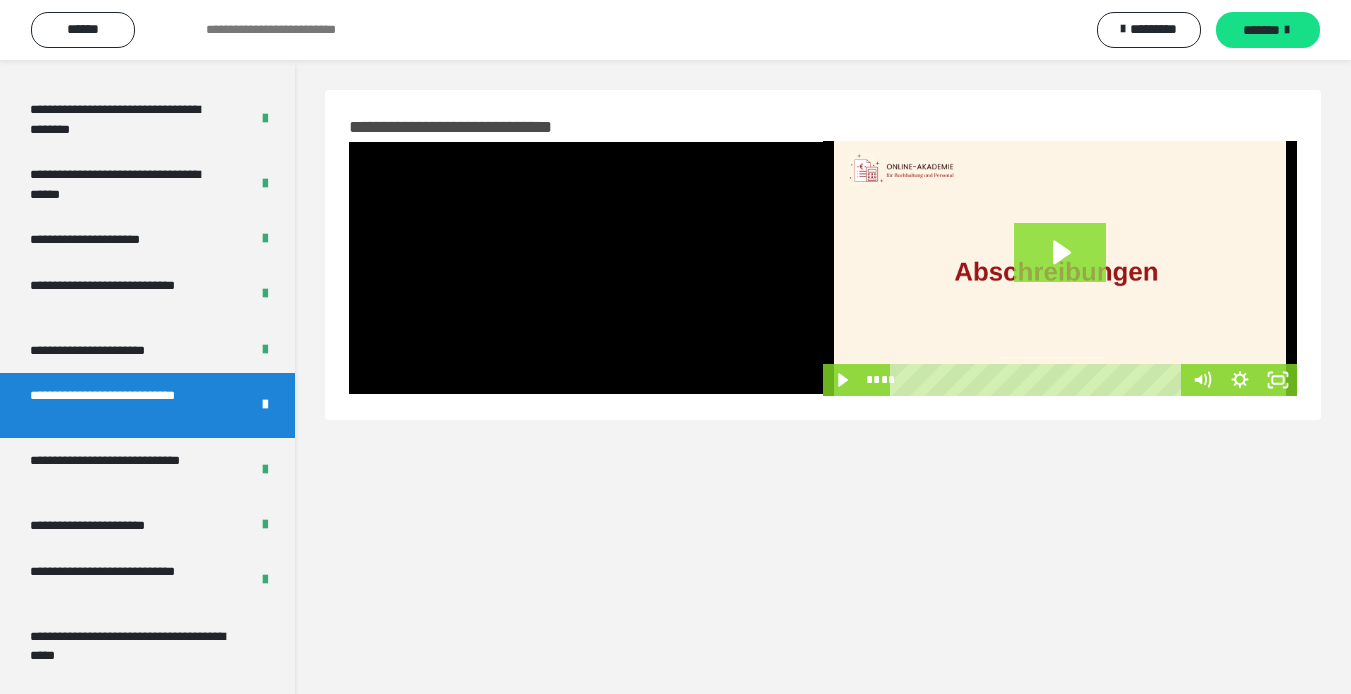 click 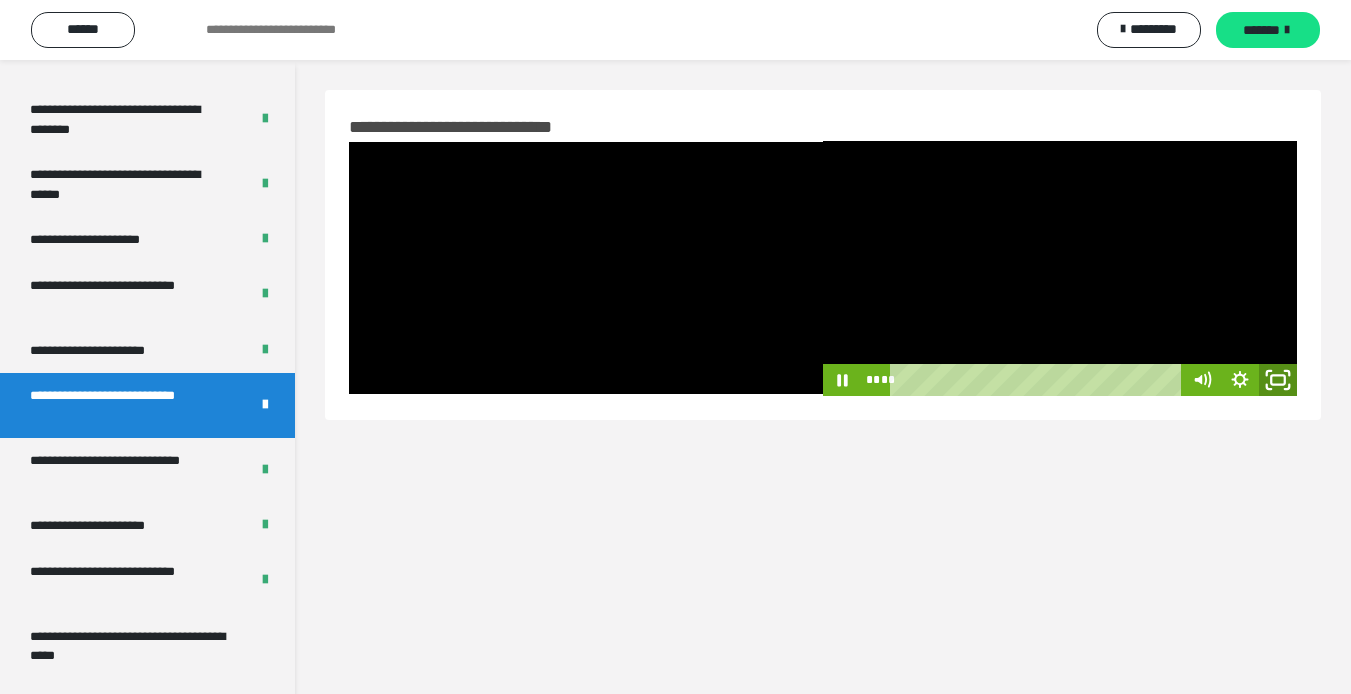 click 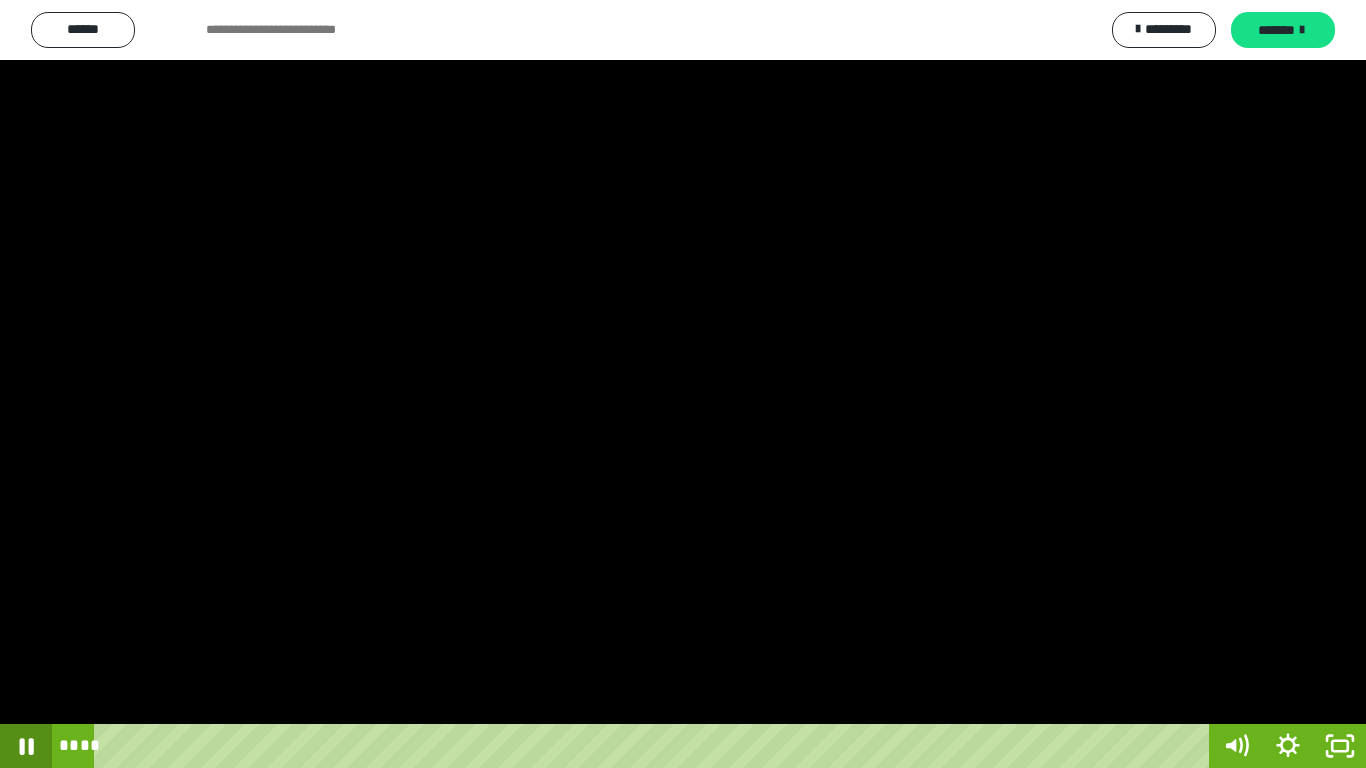 click 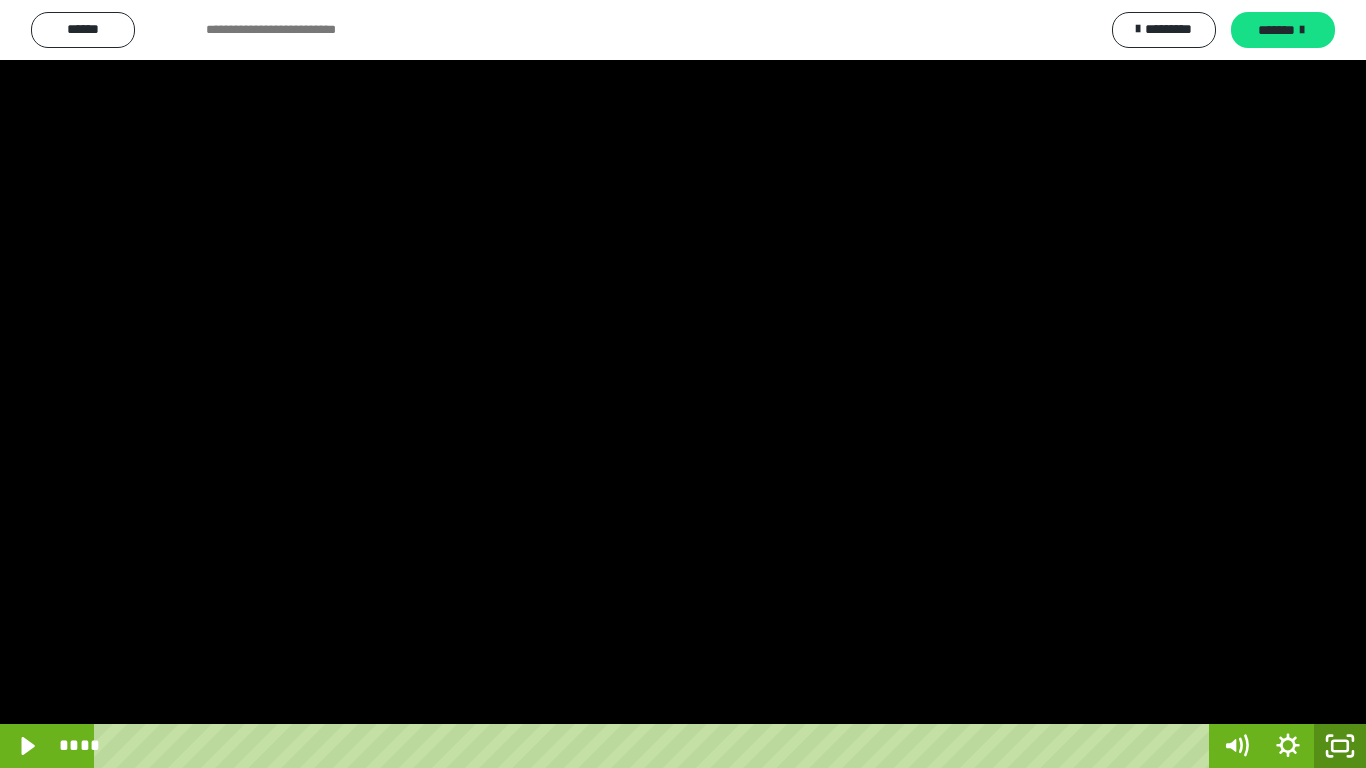 click 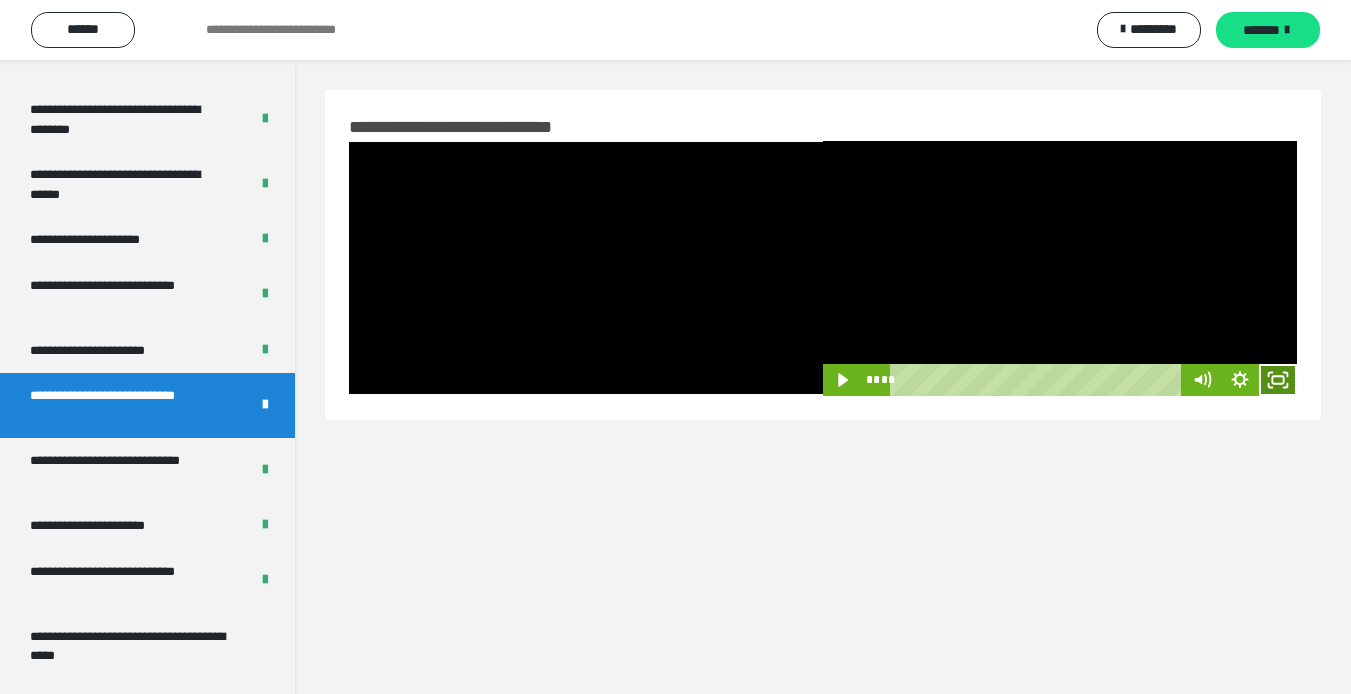 click 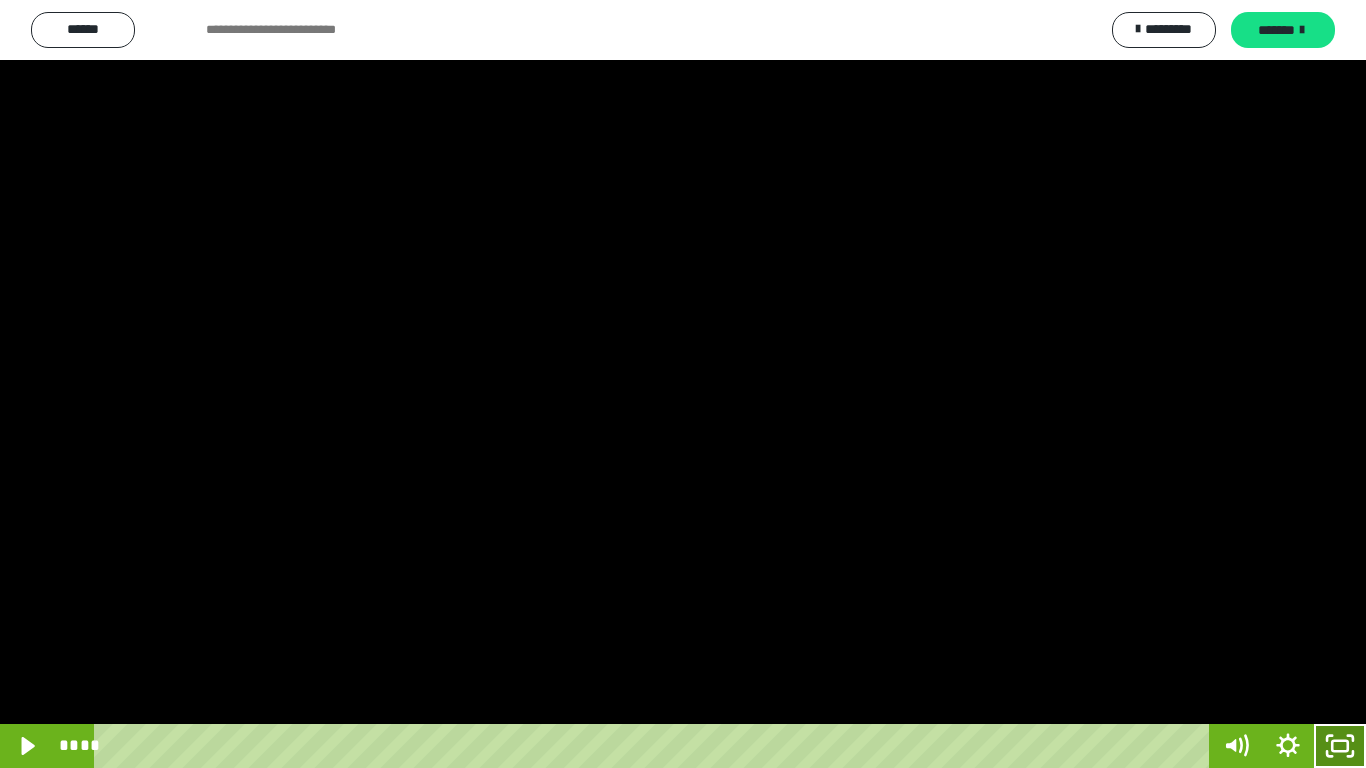 click 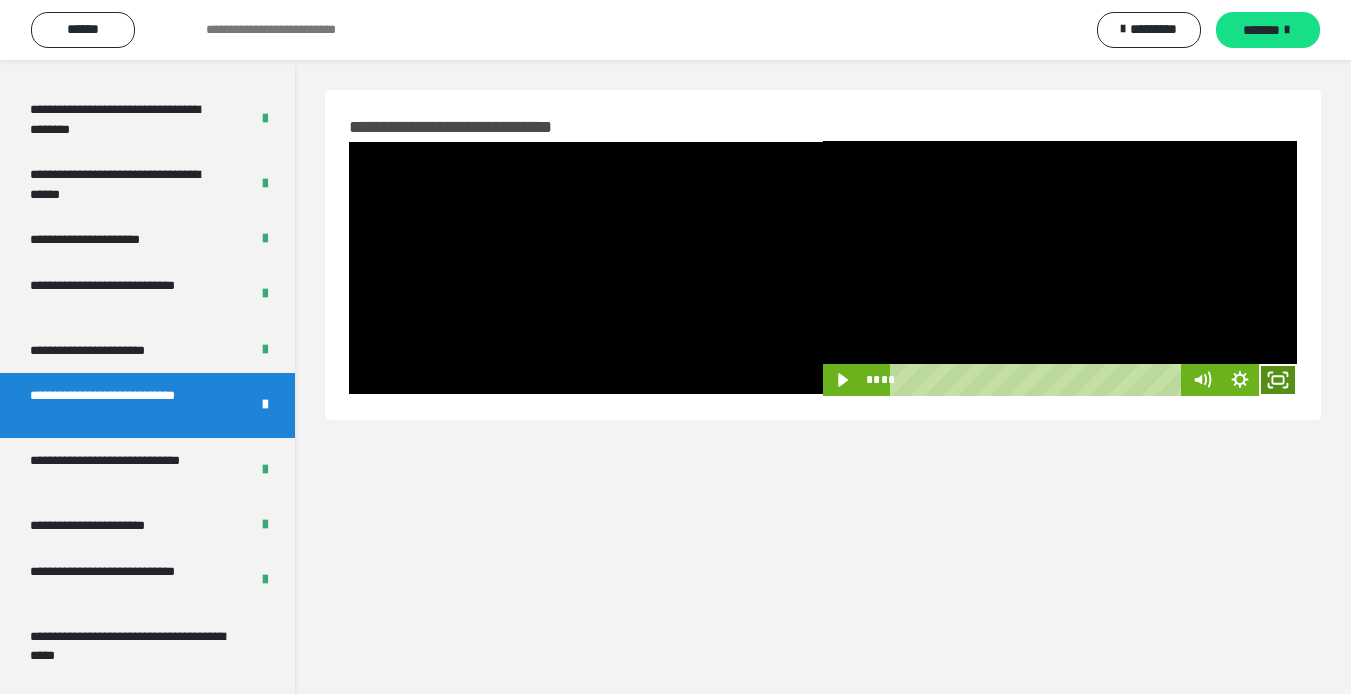 click 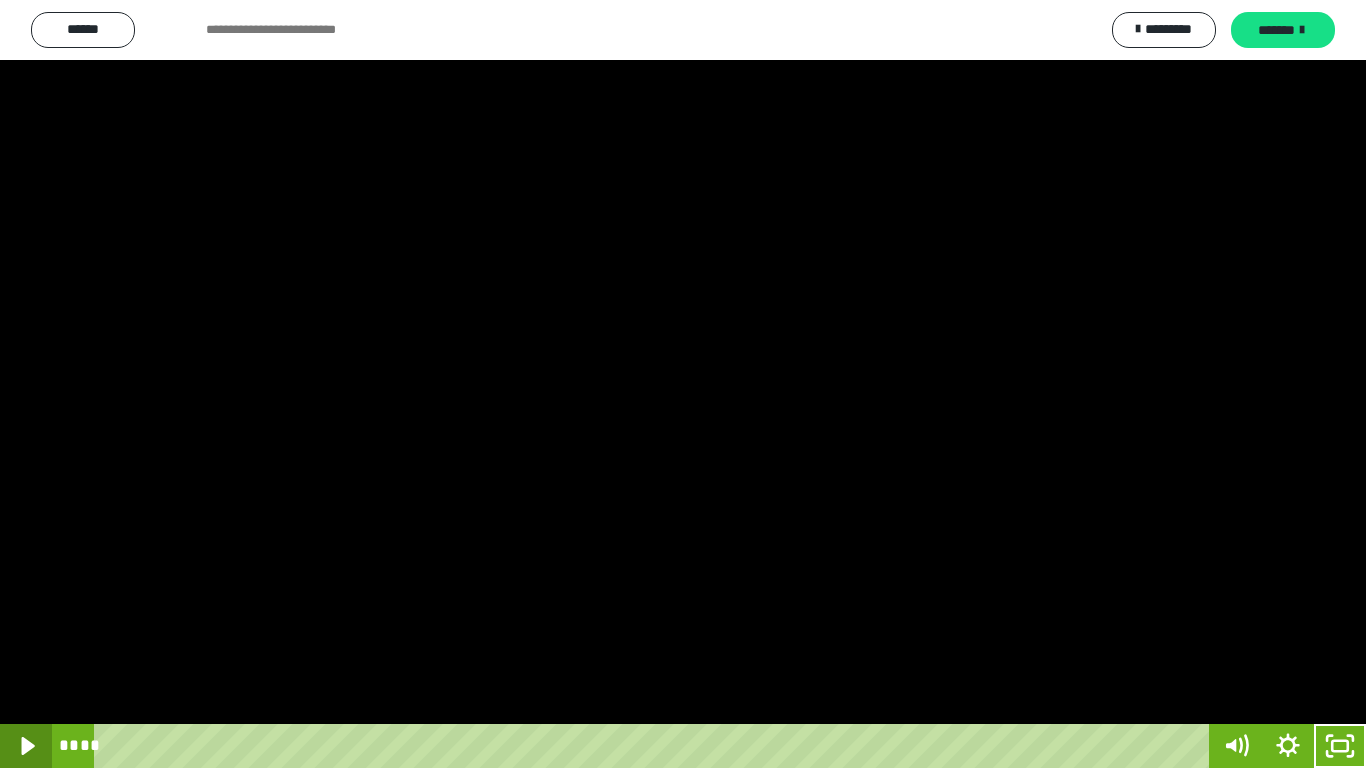 click 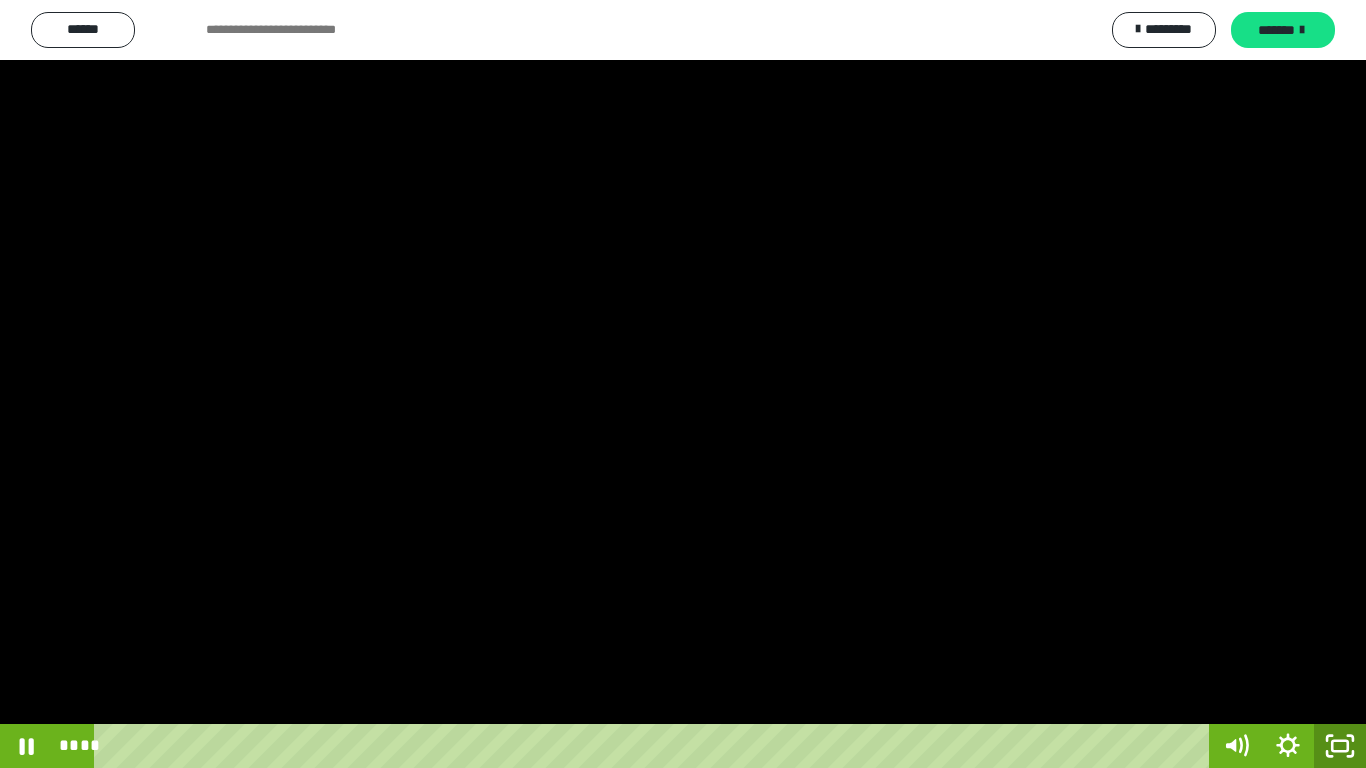 click 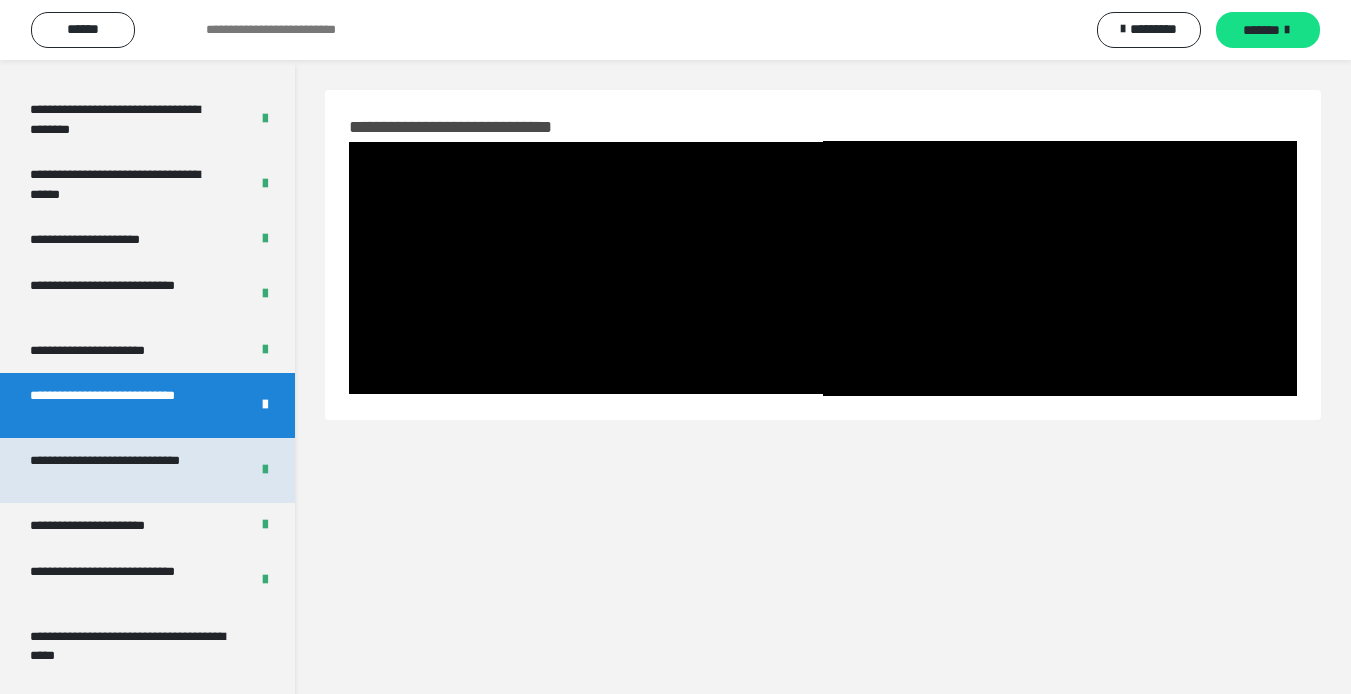 click on "**********" at bounding box center [124, 470] 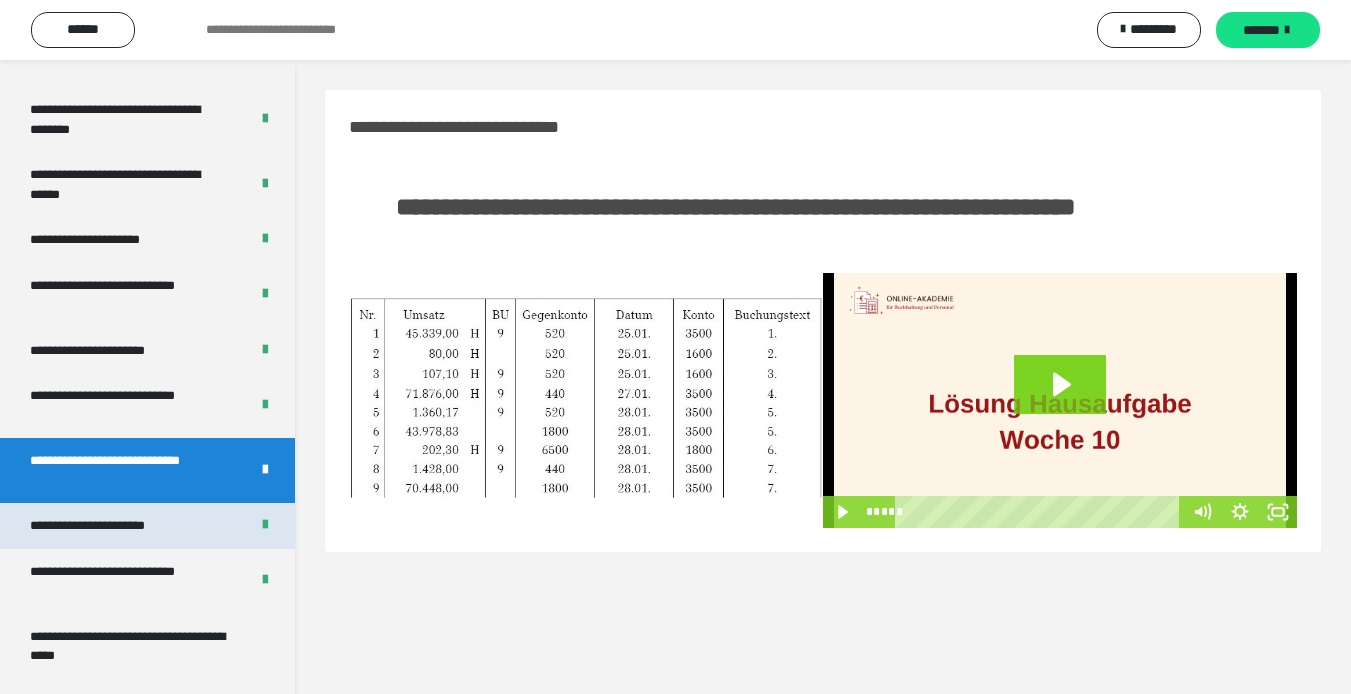 click on "**********" at bounding box center (109, 526) 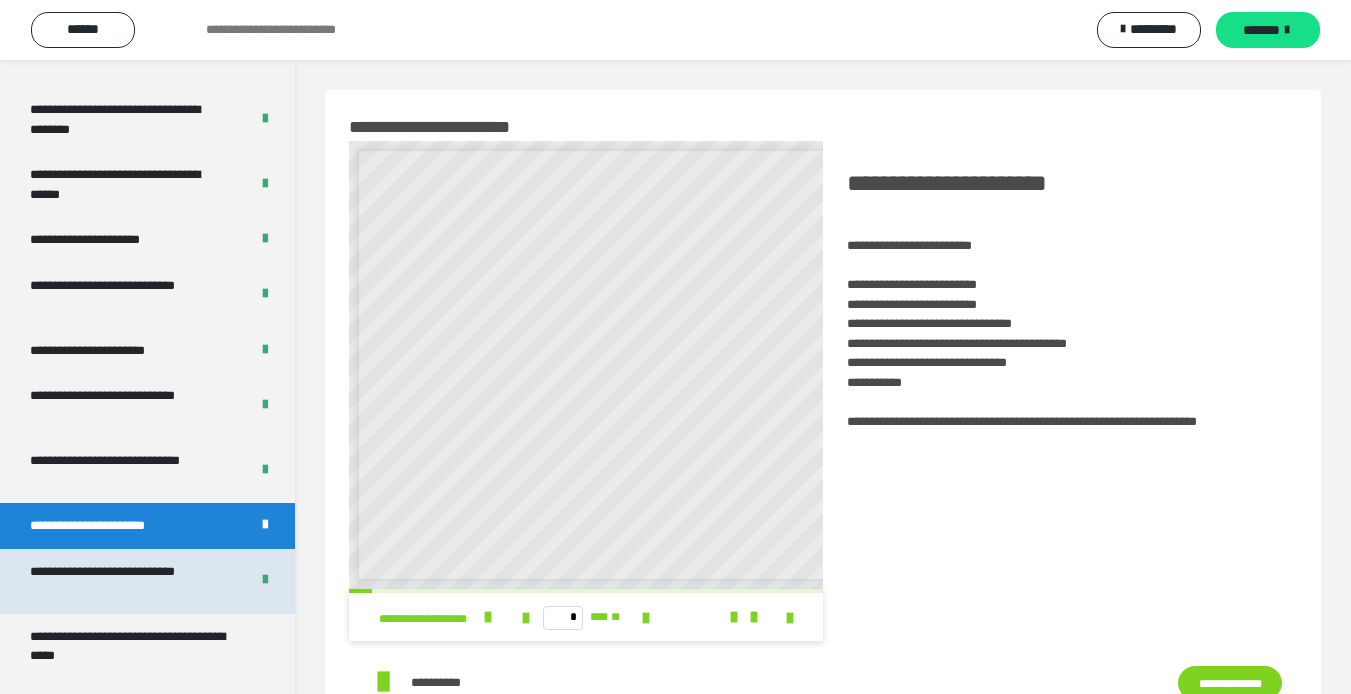 click on "**********" at bounding box center (124, 581) 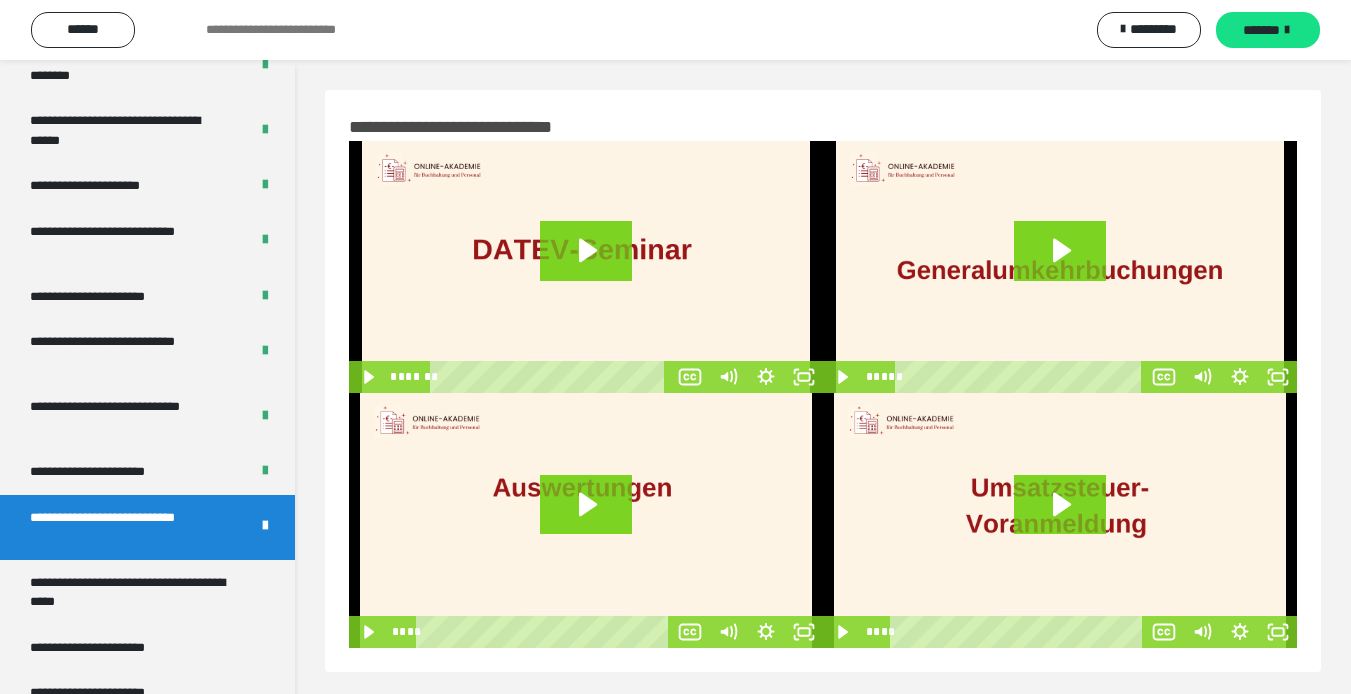 scroll, scrollTop: 3800, scrollLeft: 0, axis: vertical 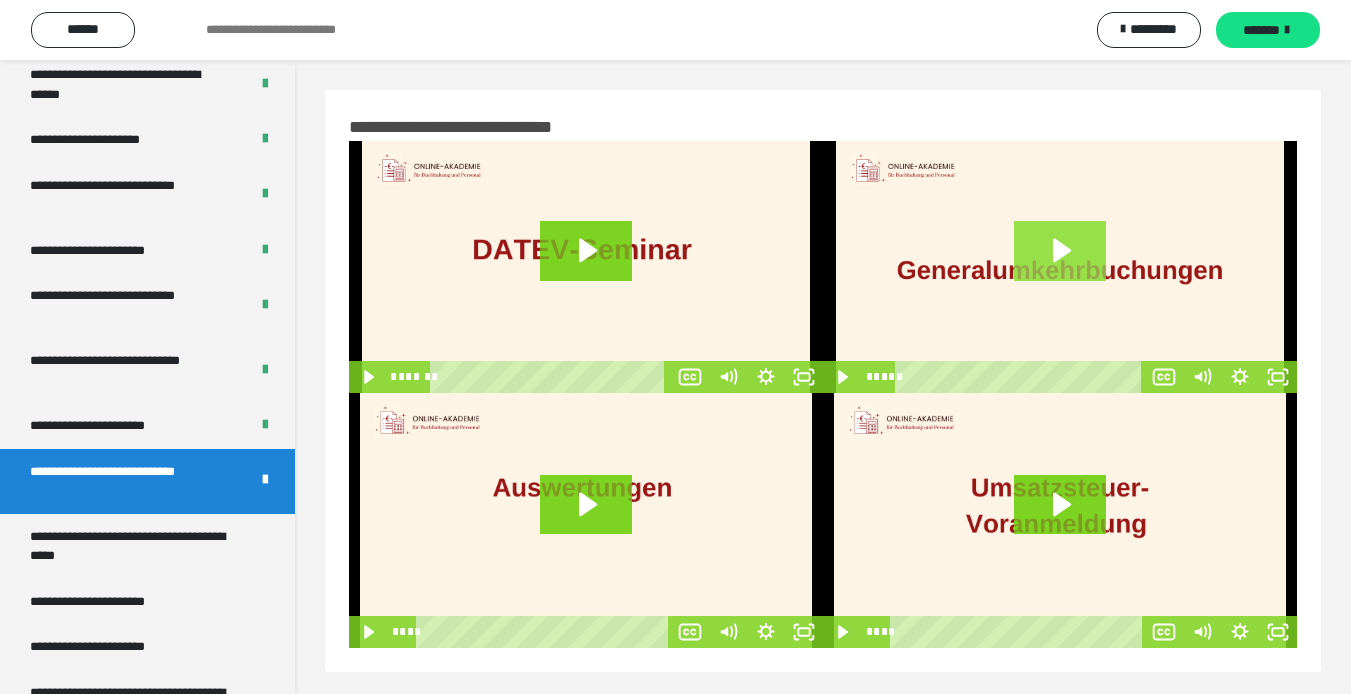 click 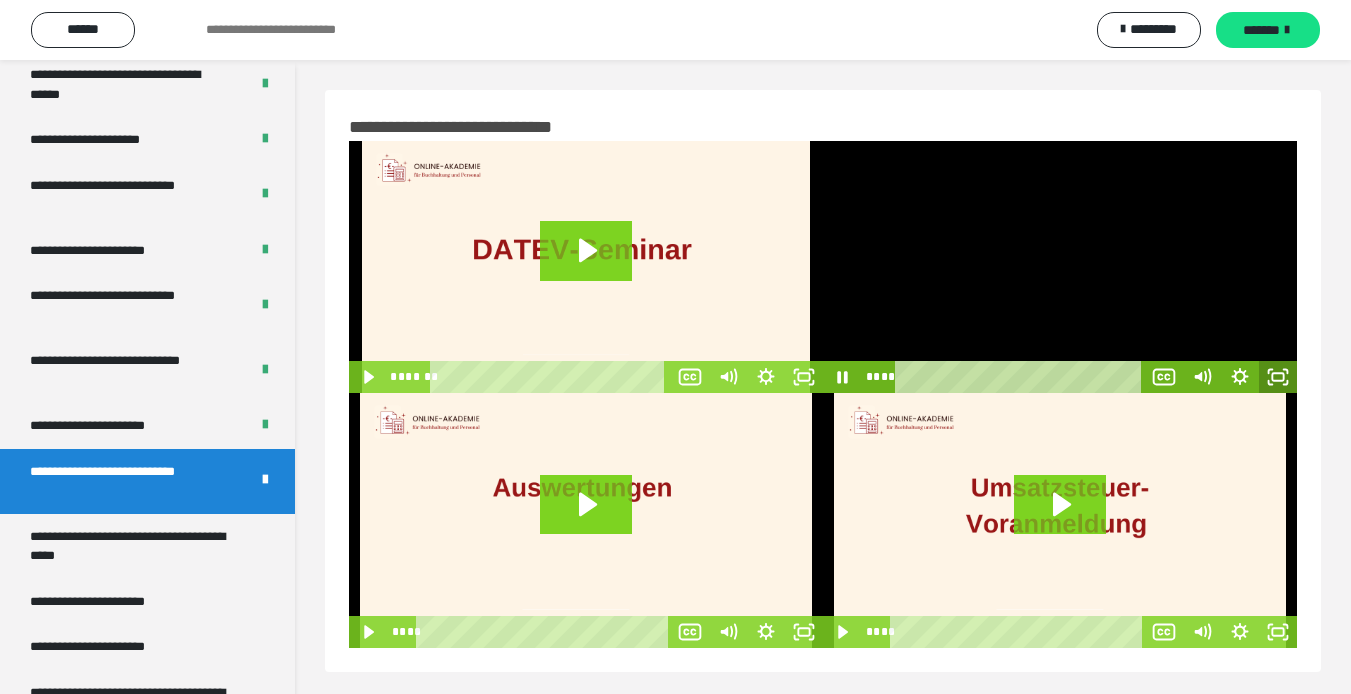 click 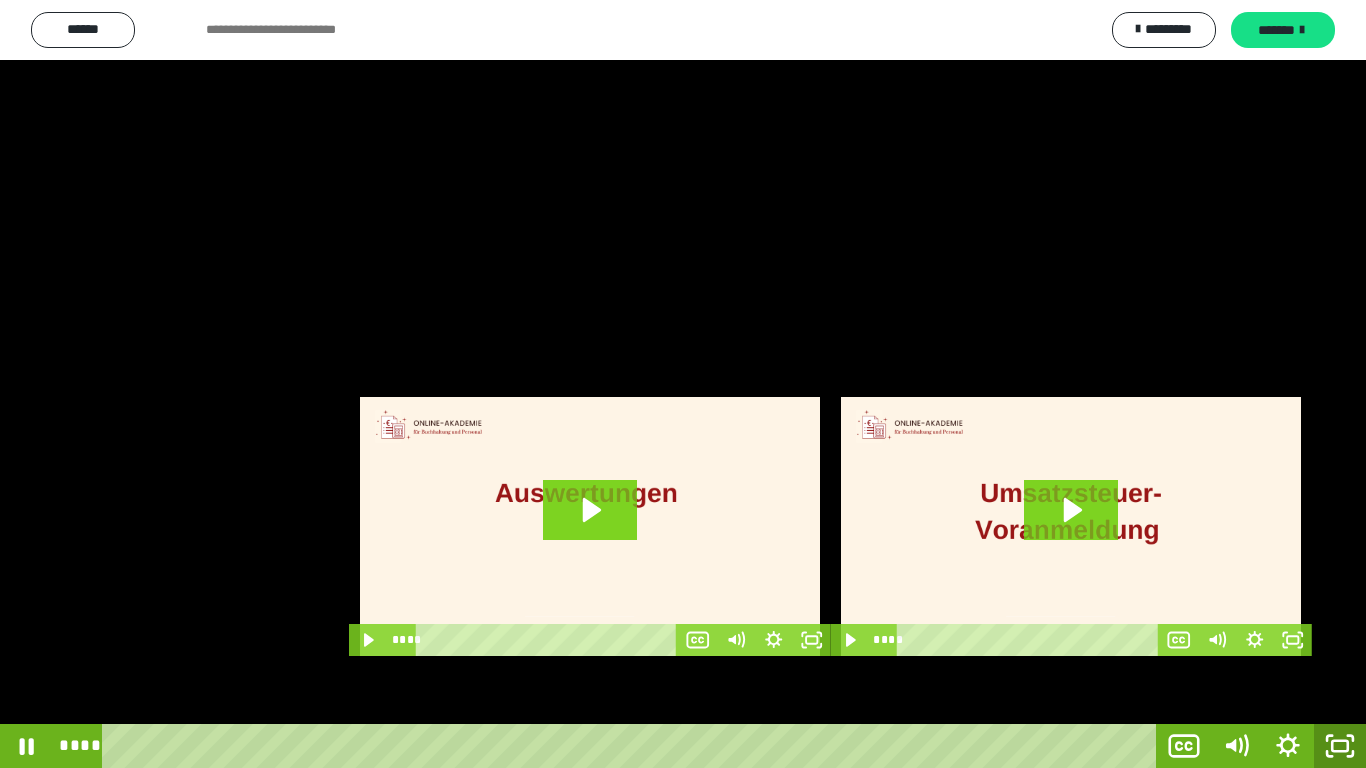 click 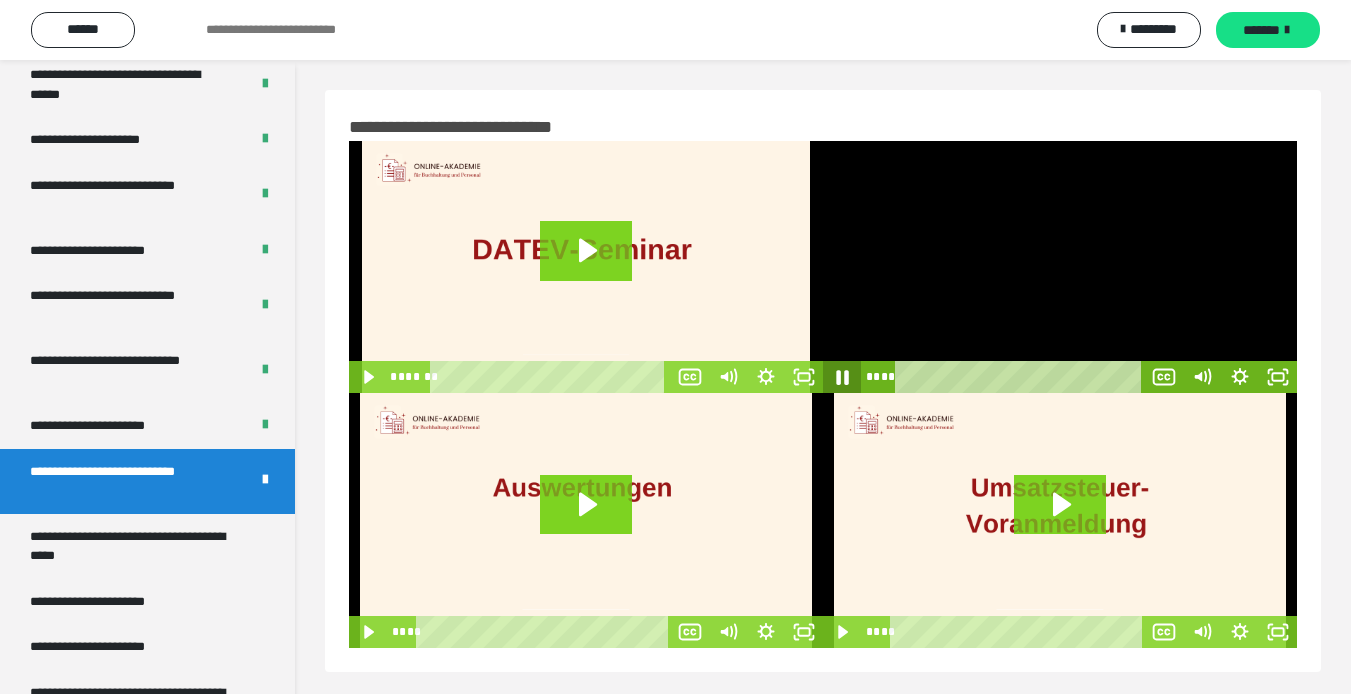 click 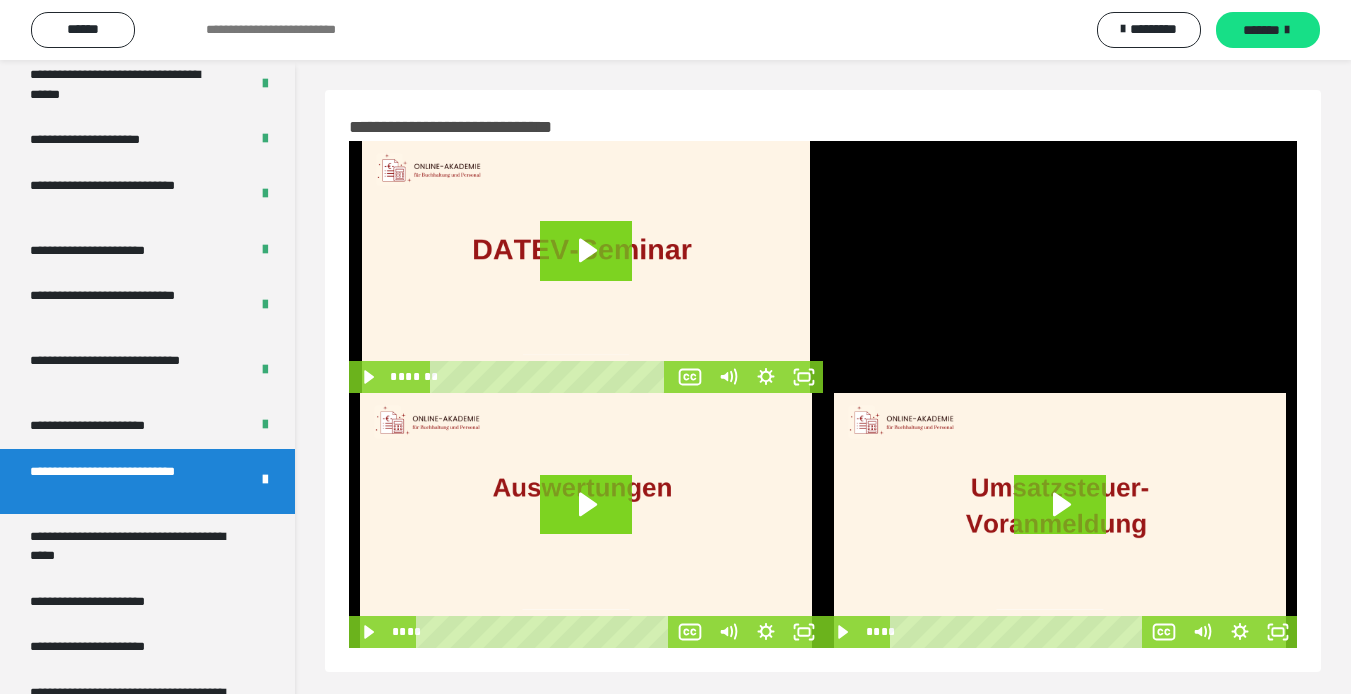 drag, startPoint x: 85, startPoint y: 423, endPoint x: 944, endPoint y: 423, distance: 859 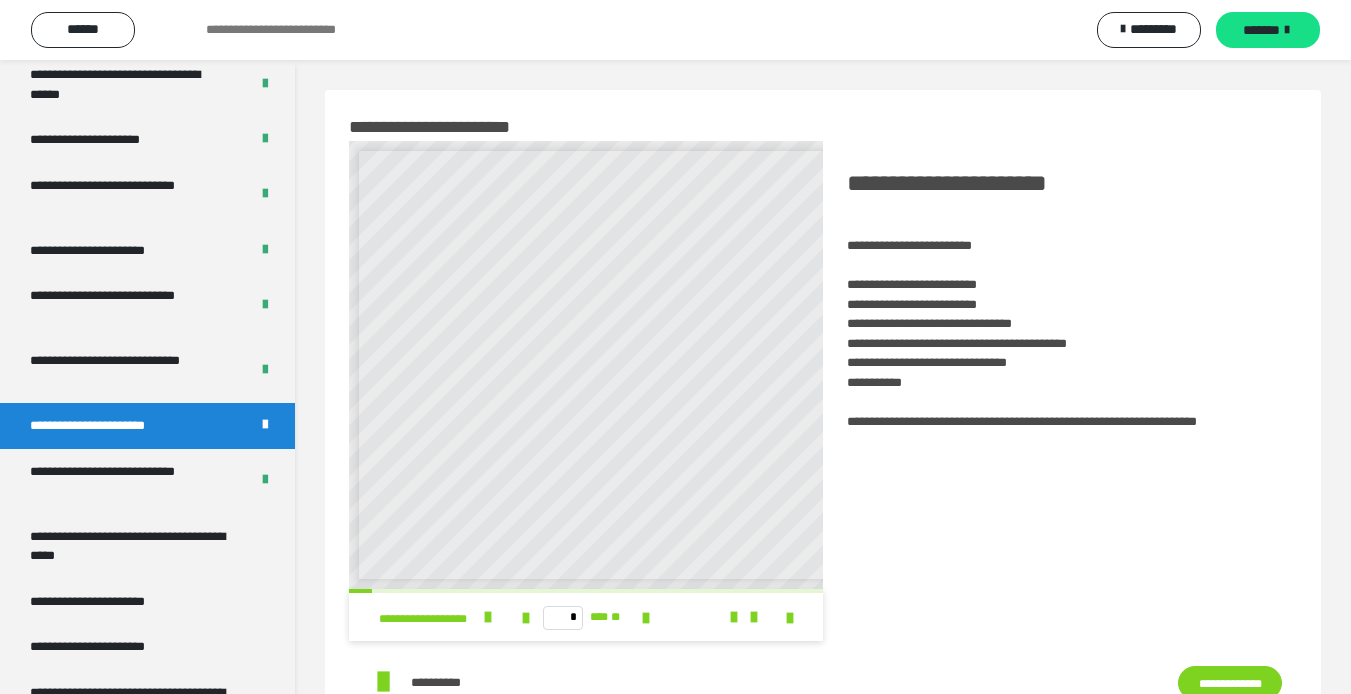 scroll, scrollTop: 8, scrollLeft: 0, axis: vertical 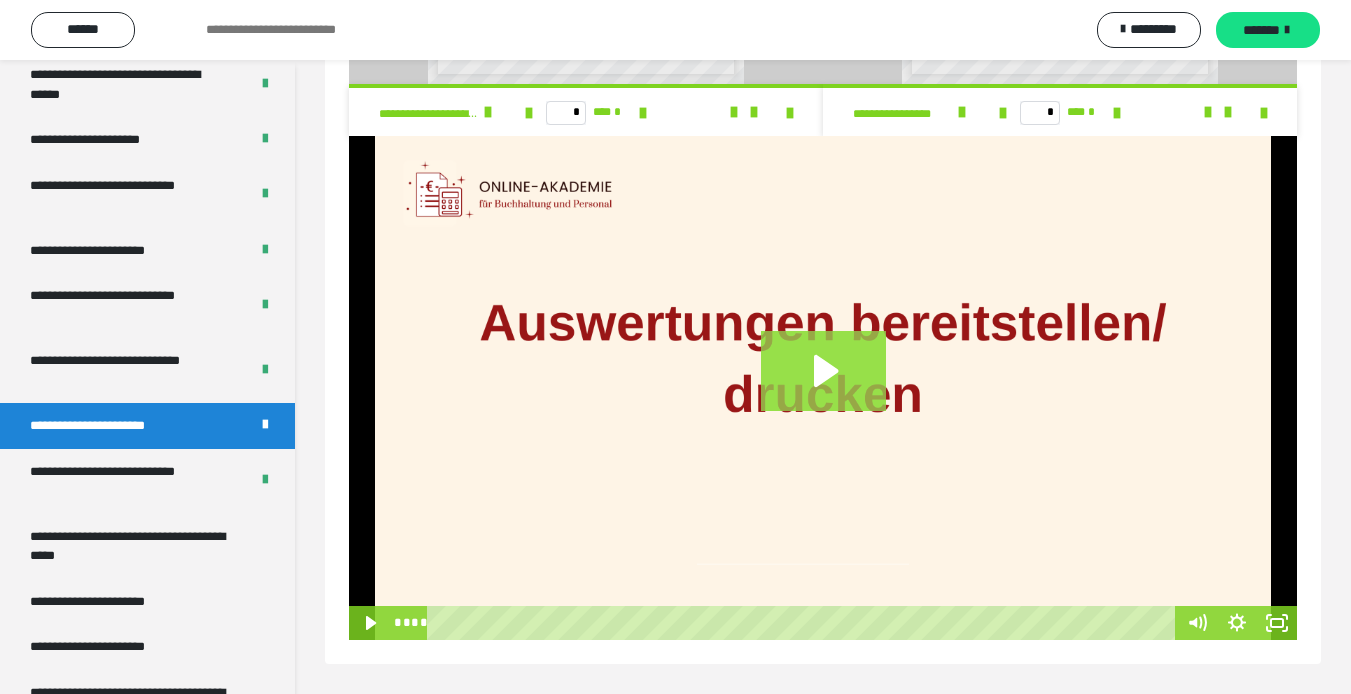 click 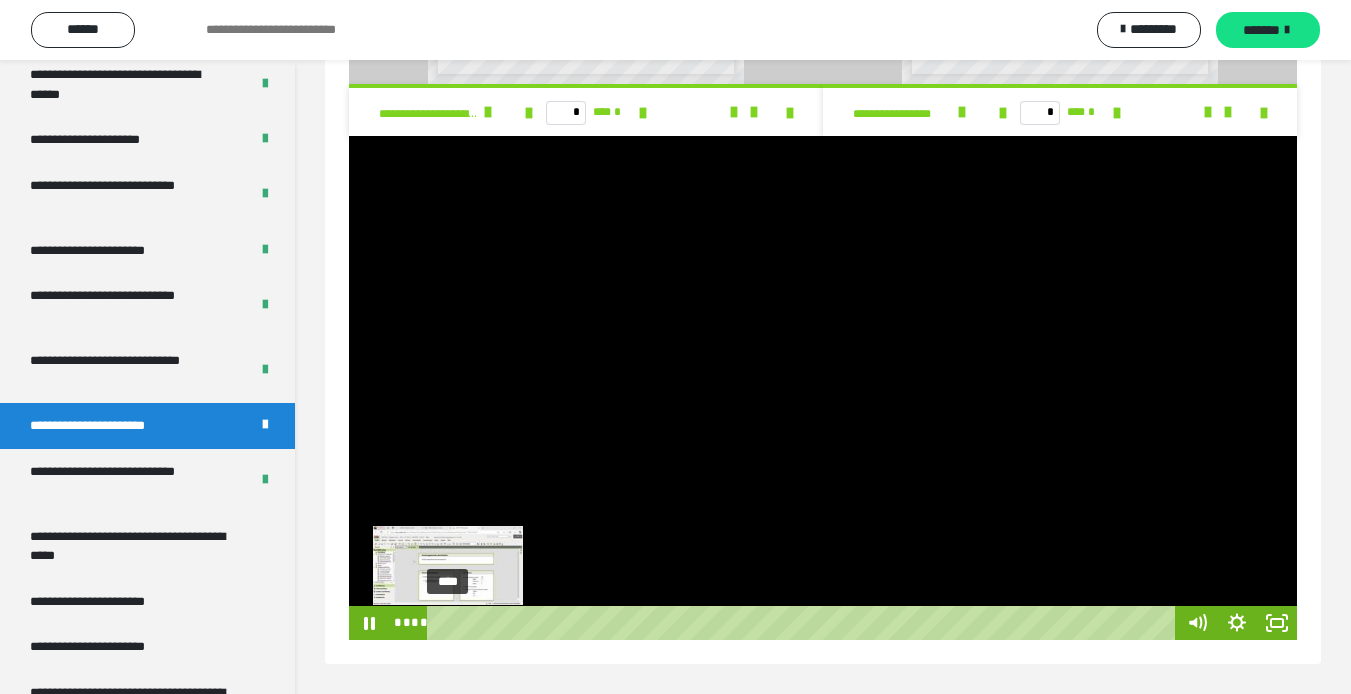 click on "****" at bounding box center [804, 623] 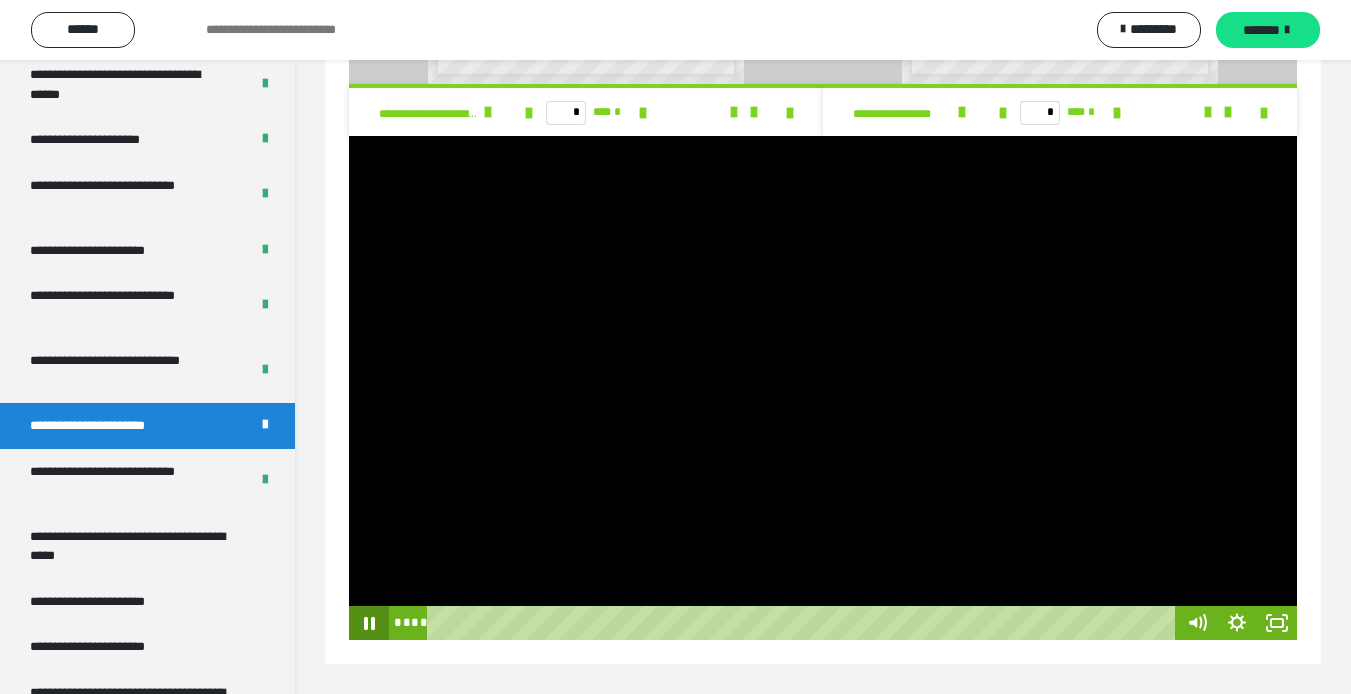 click 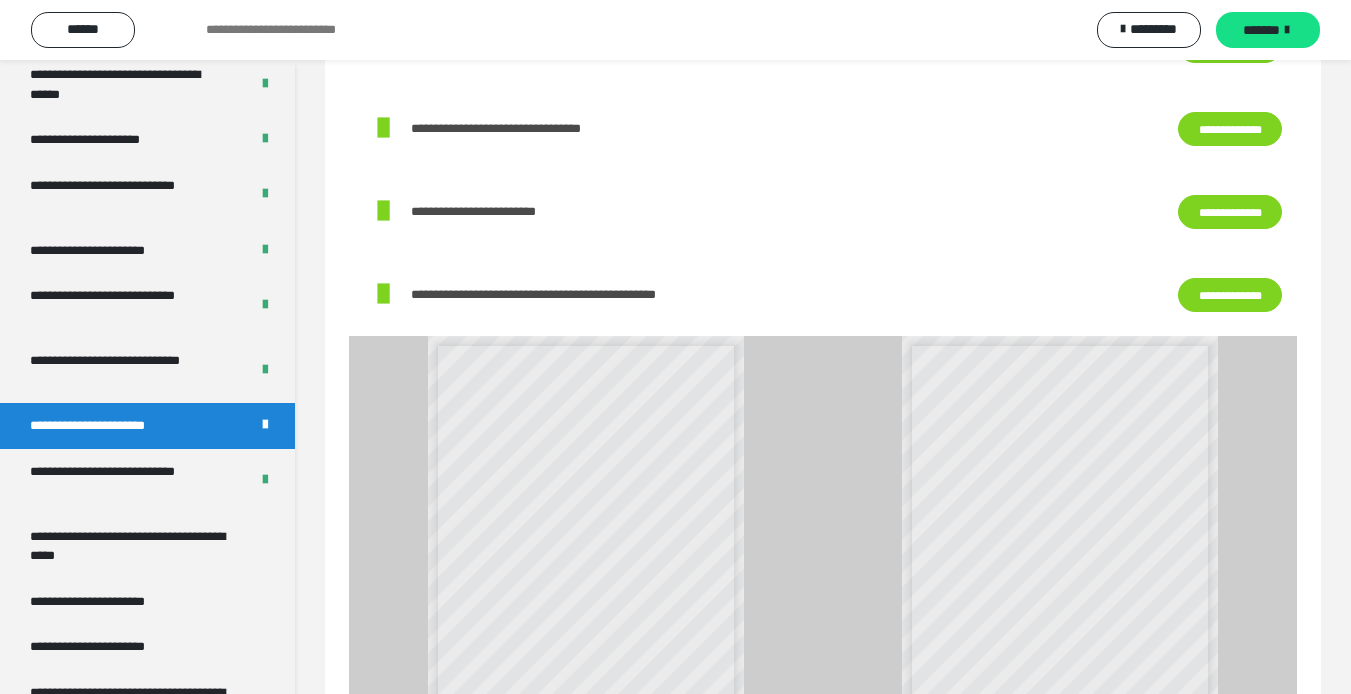scroll, scrollTop: 0, scrollLeft: 0, axis: both 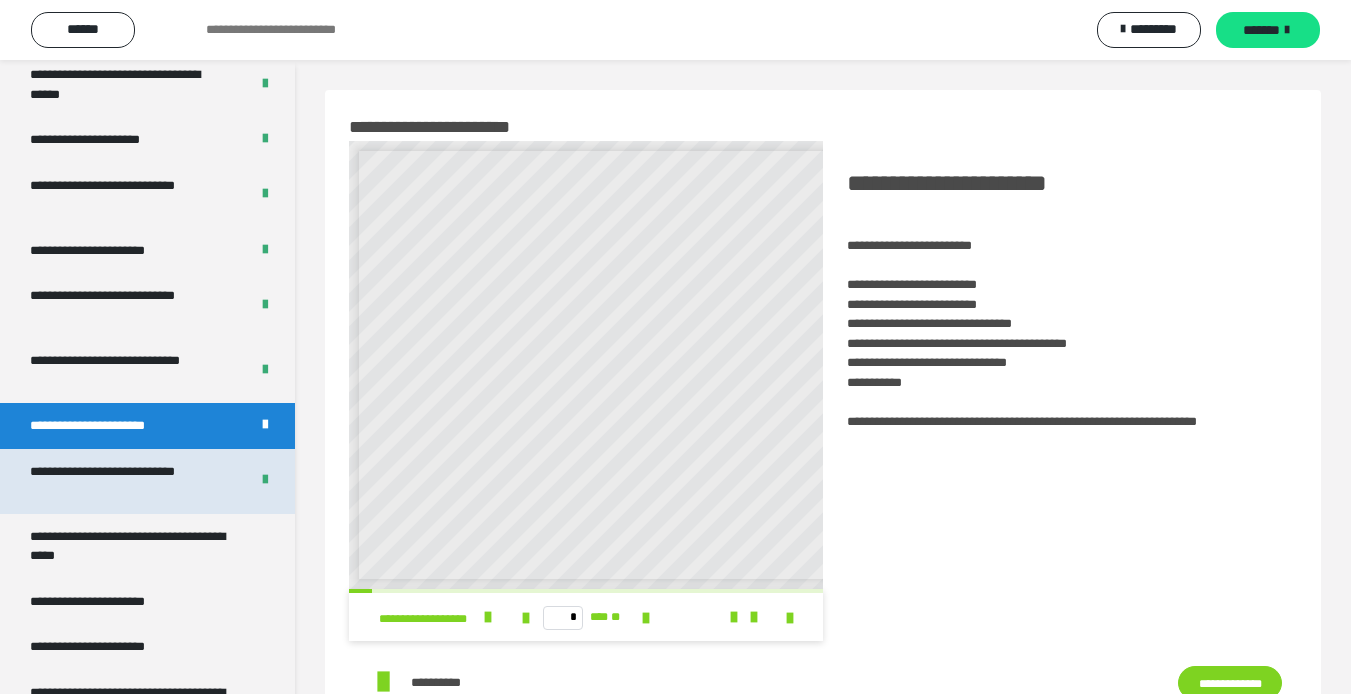 click on "**********" at bounding box center [124, 481] 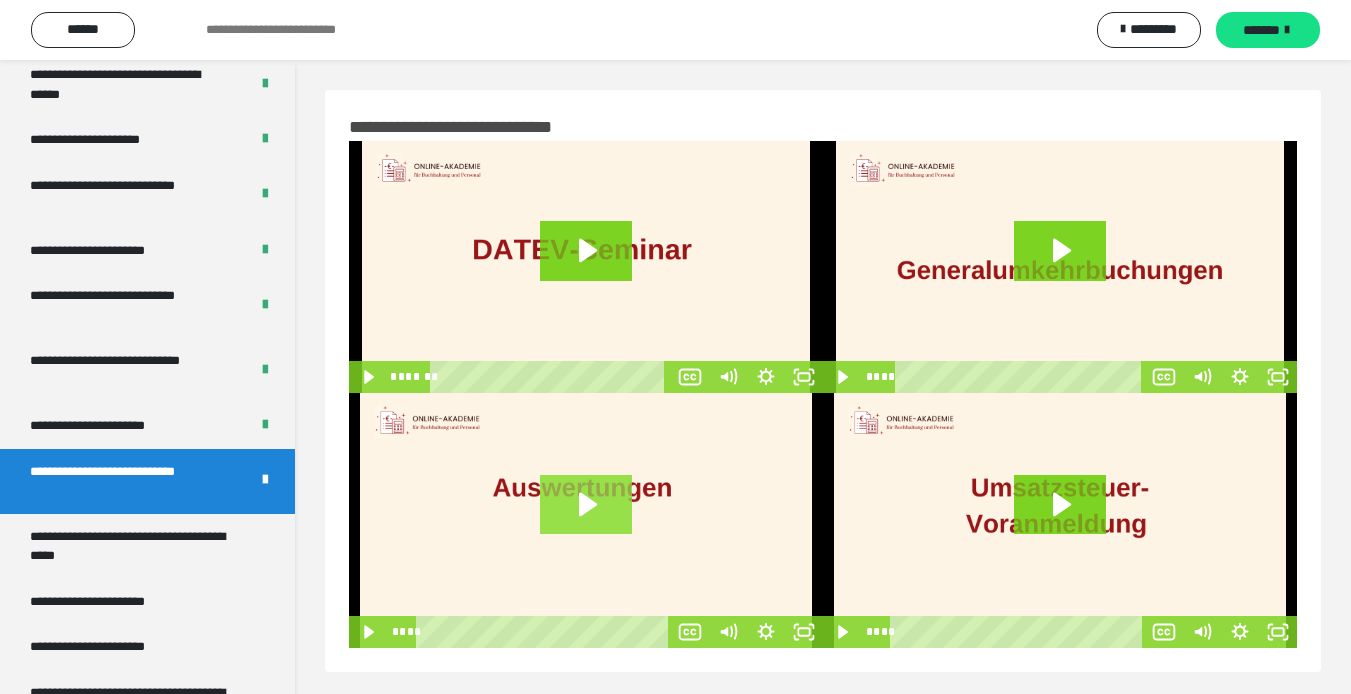click 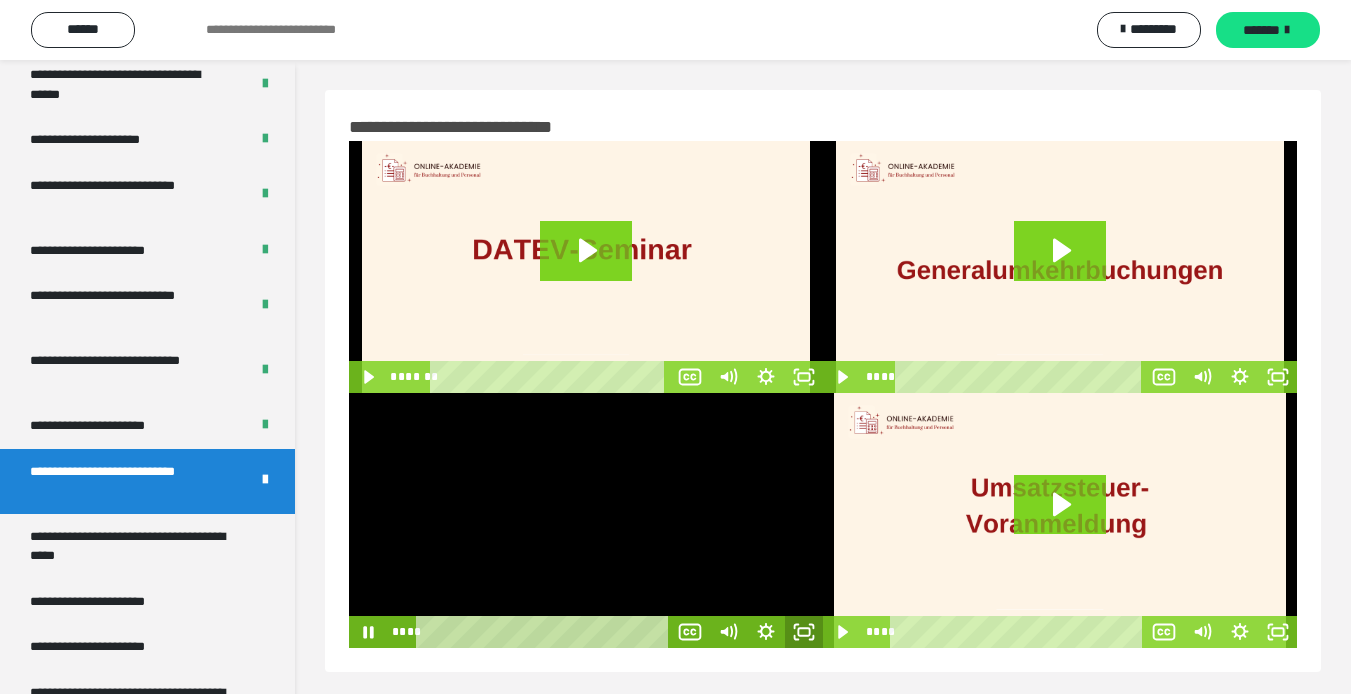 click 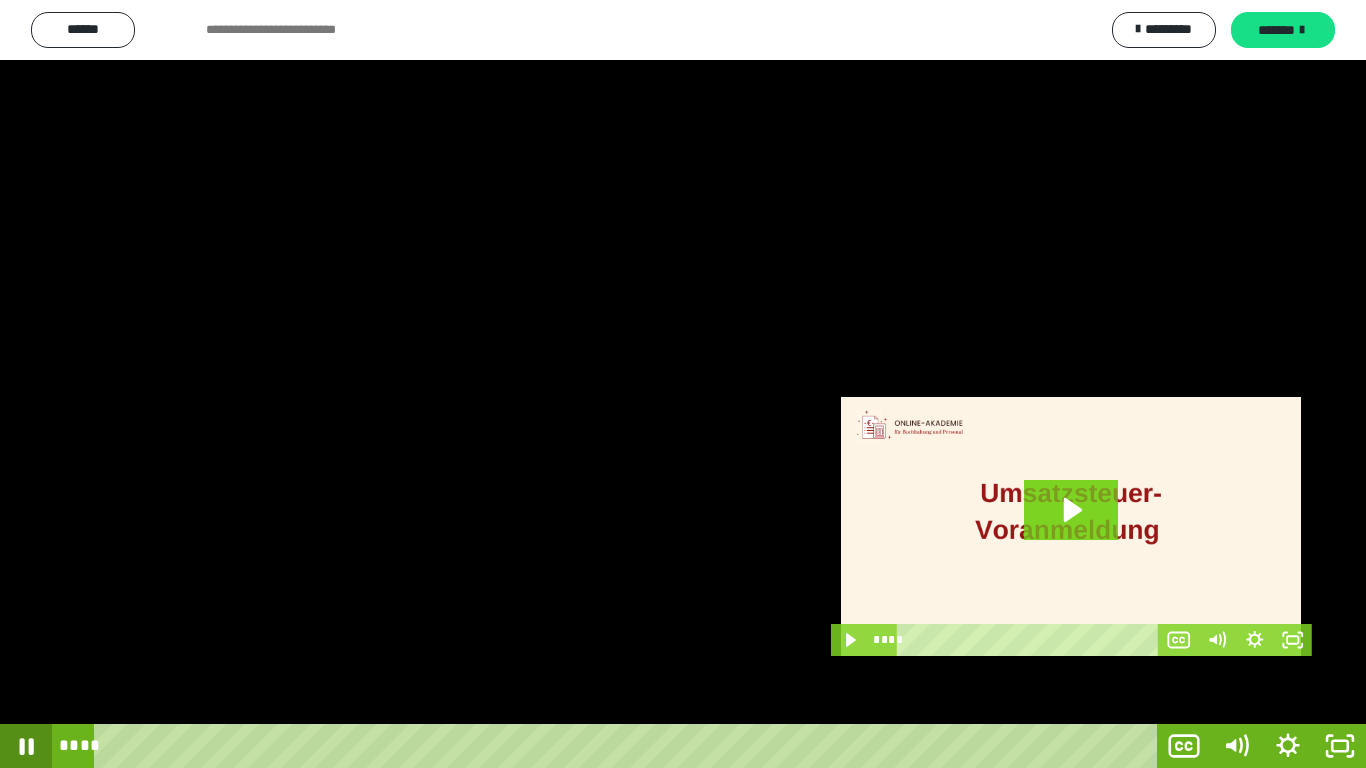 click 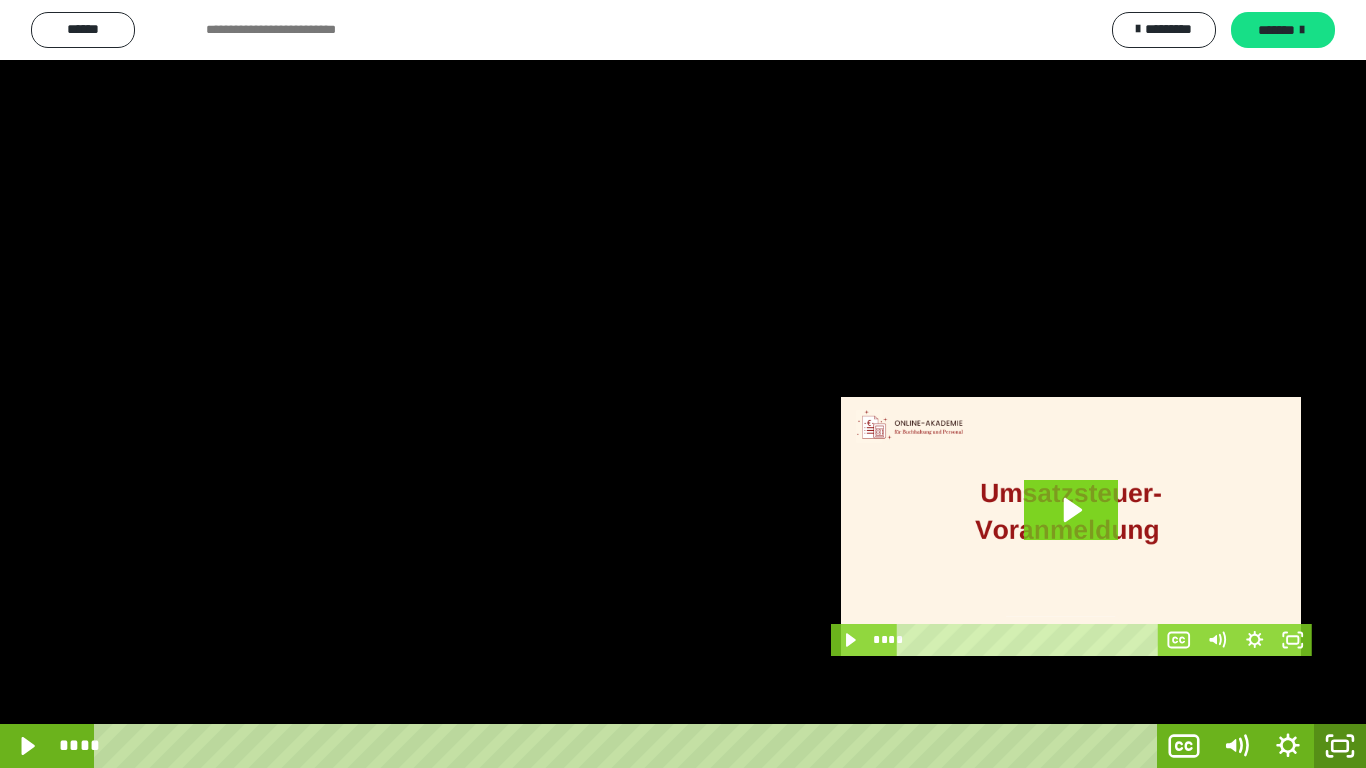 click 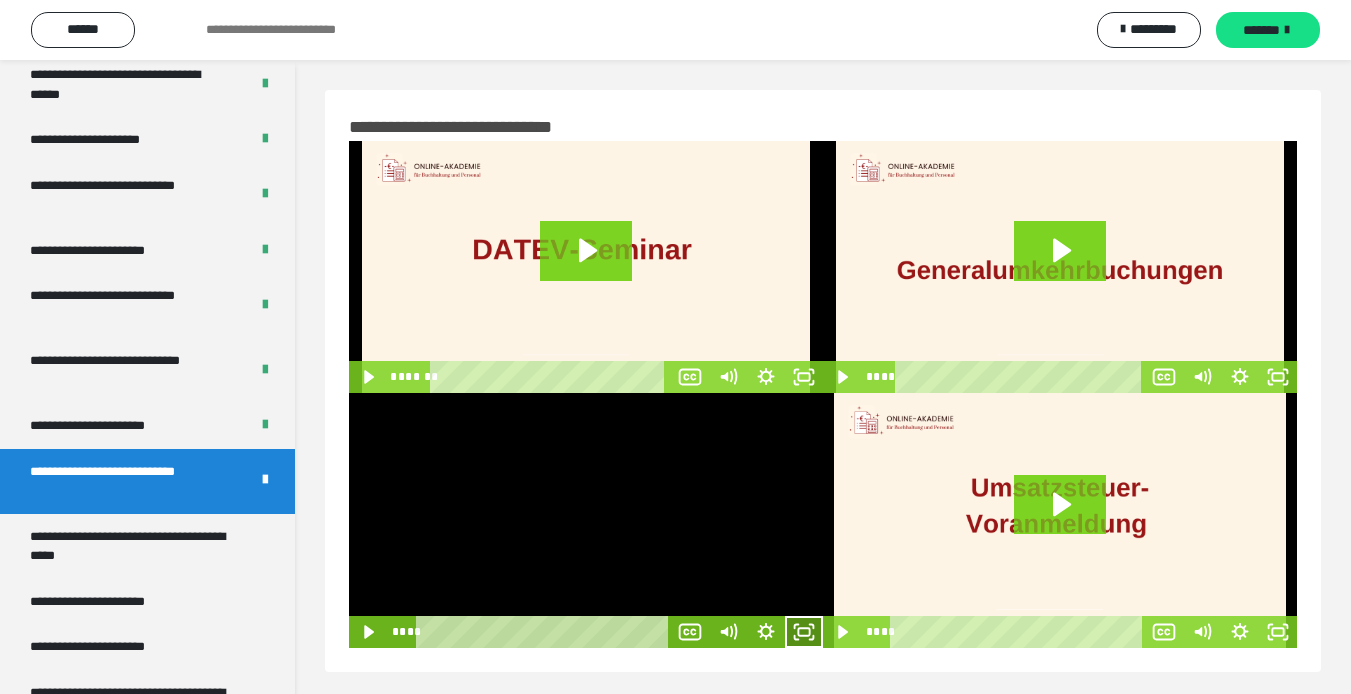 click 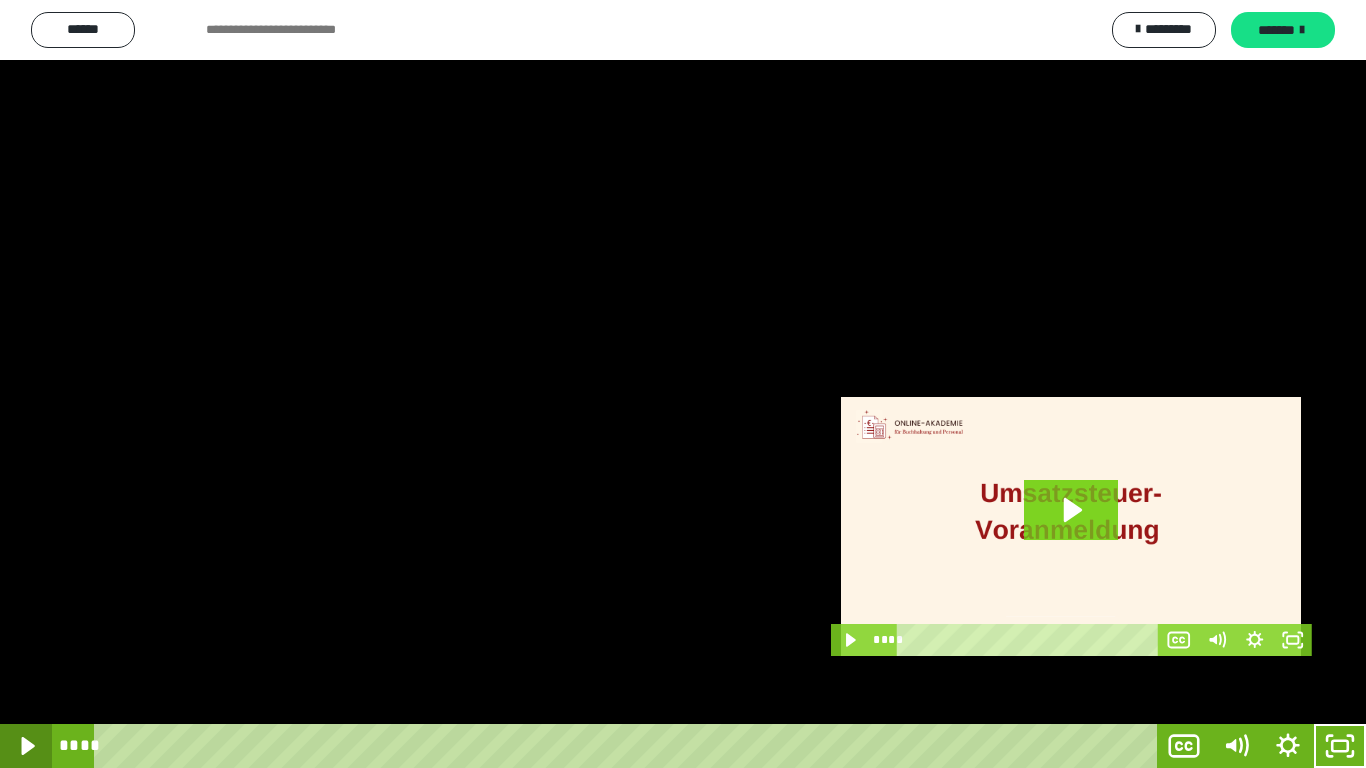 click 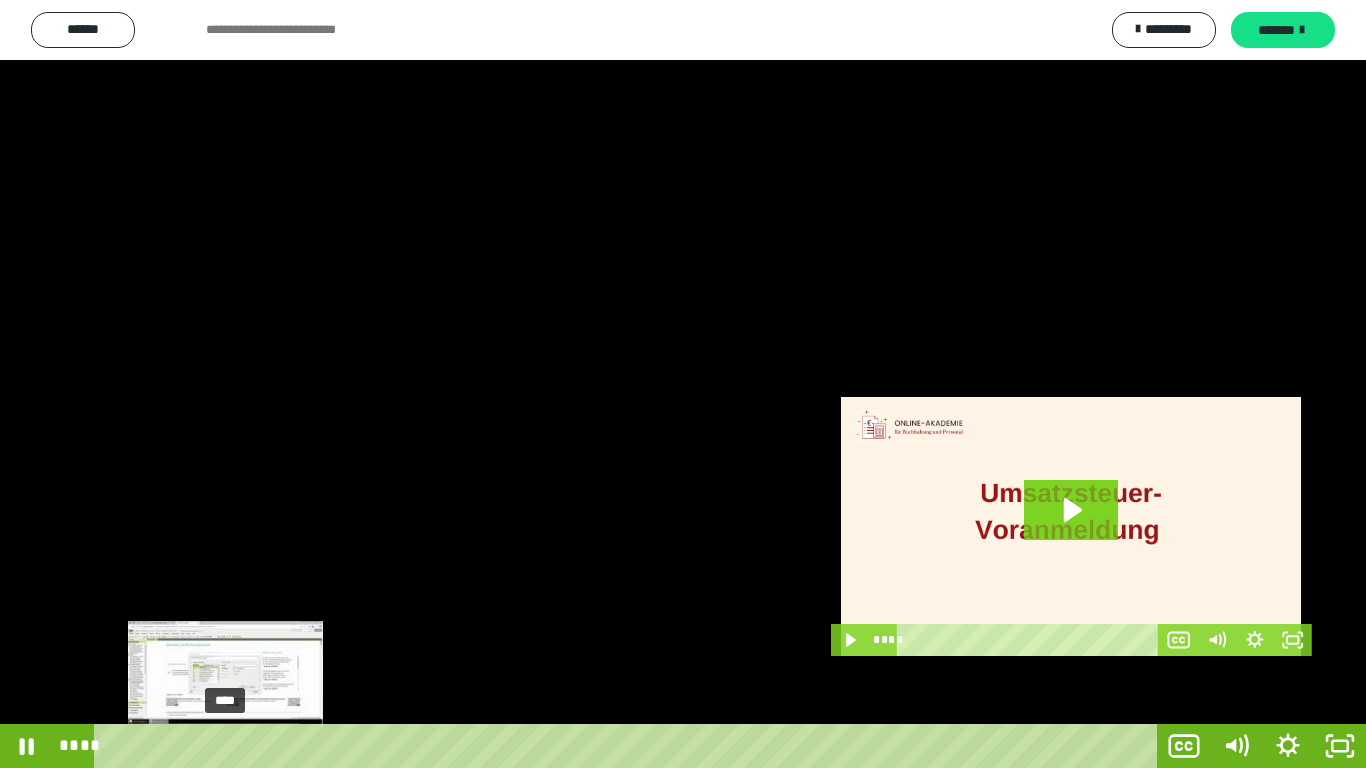 click on "****" at bounding box center [629, 746] 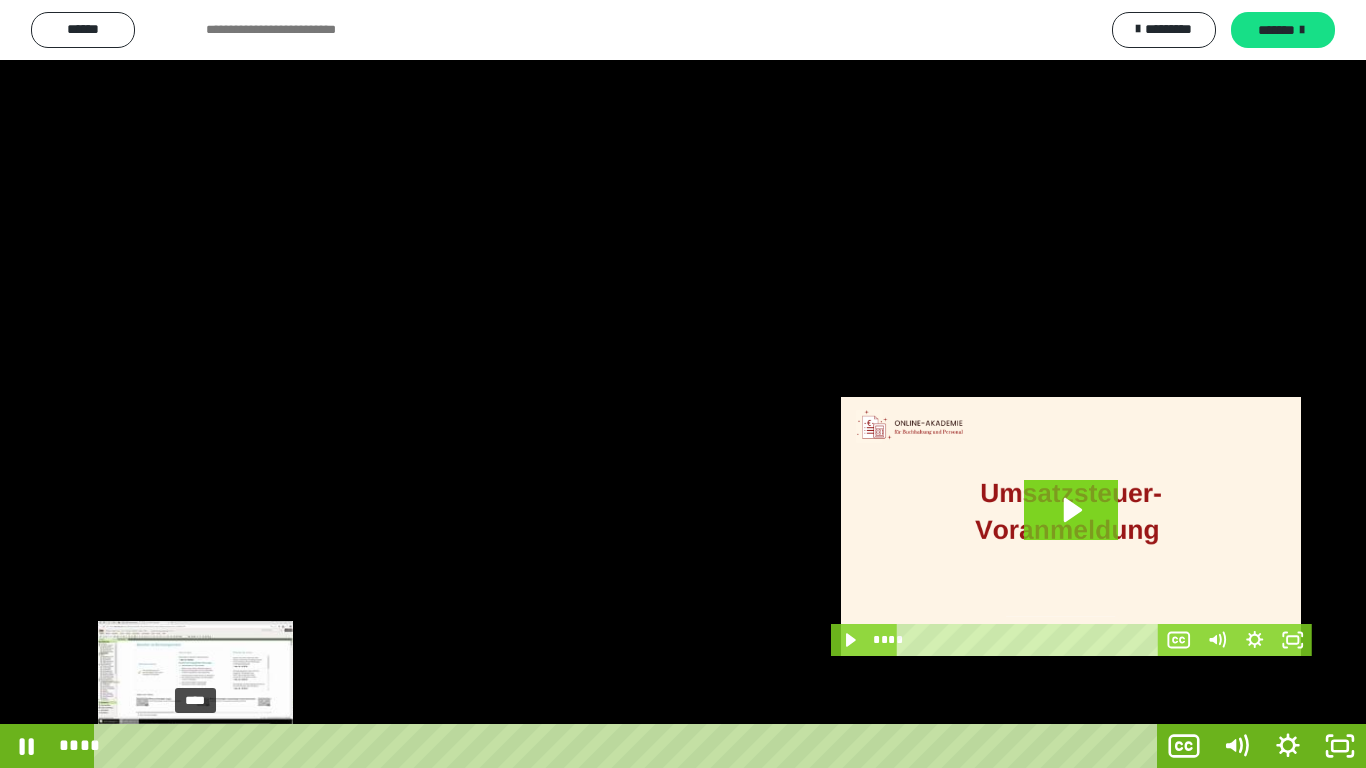 click on "****" at bounding box center [629, 746] 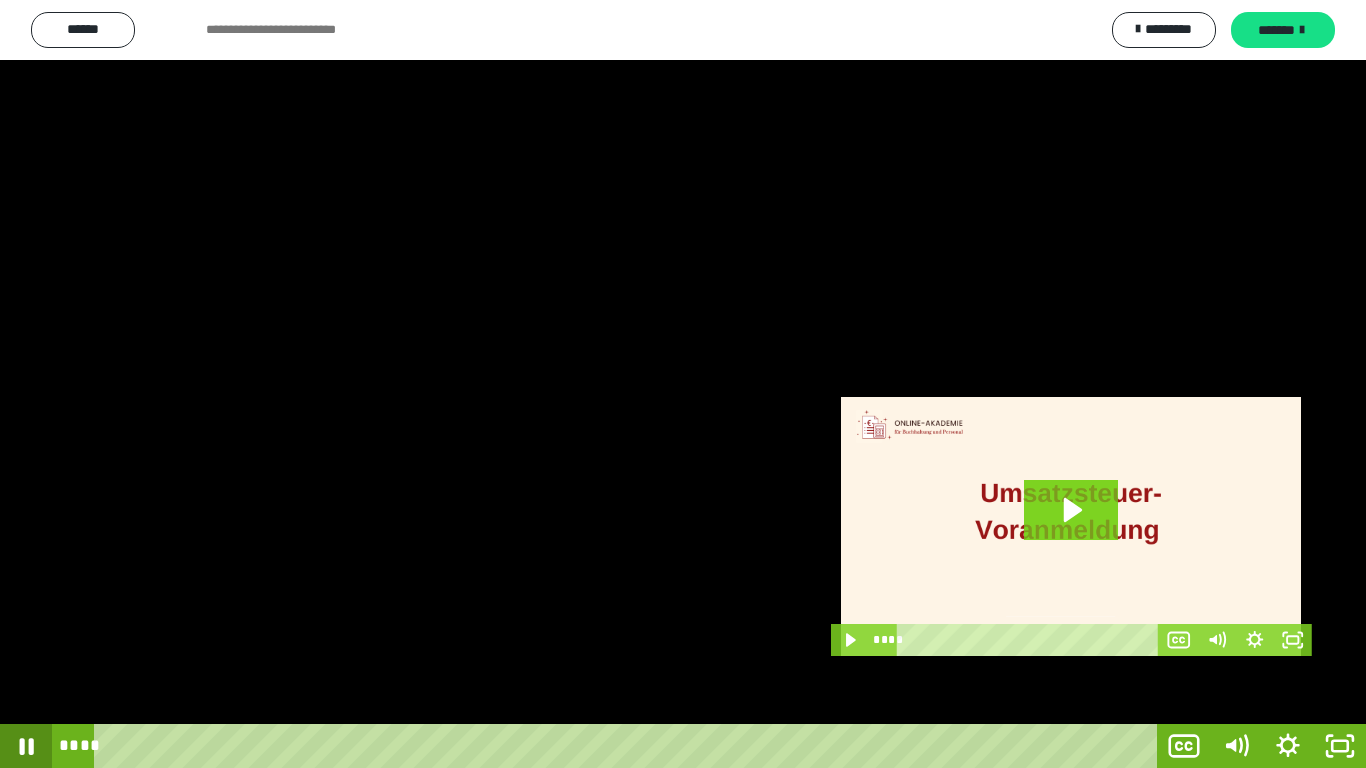 click 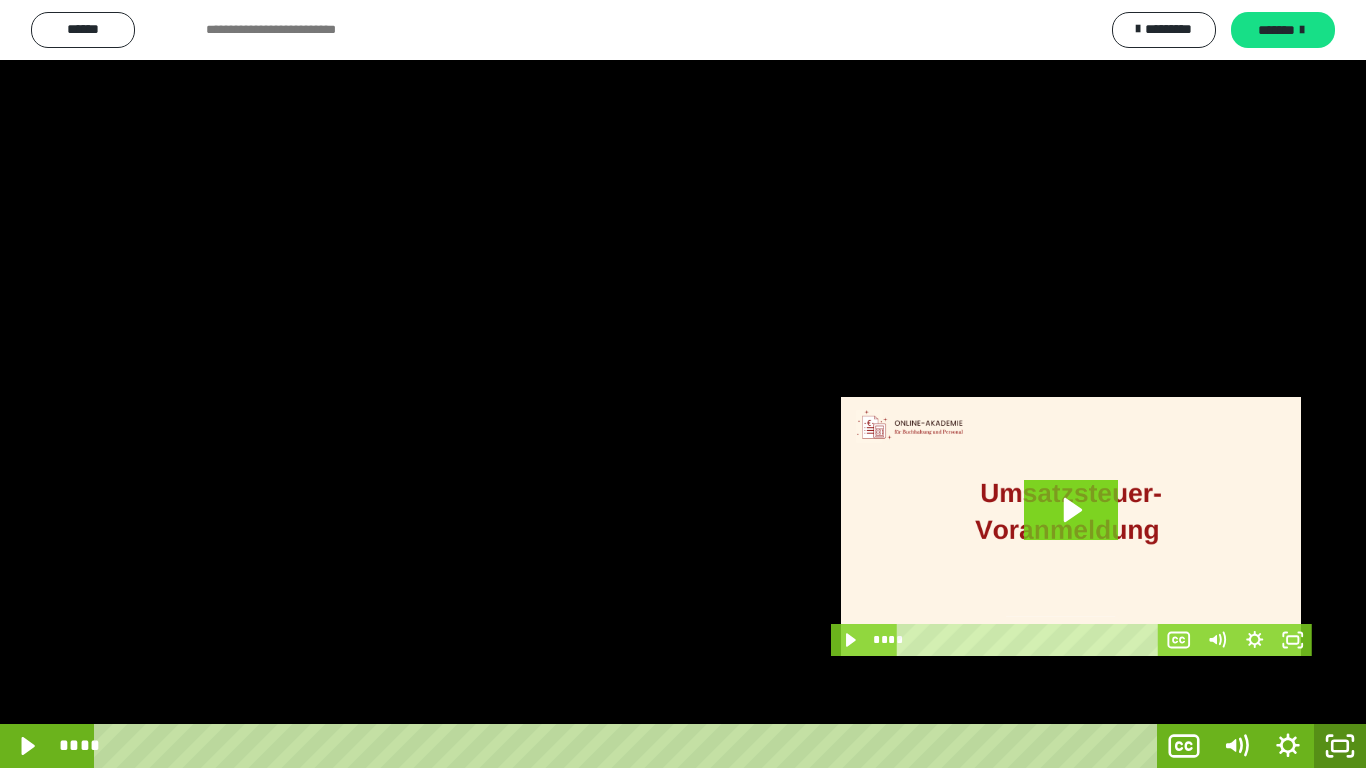 click 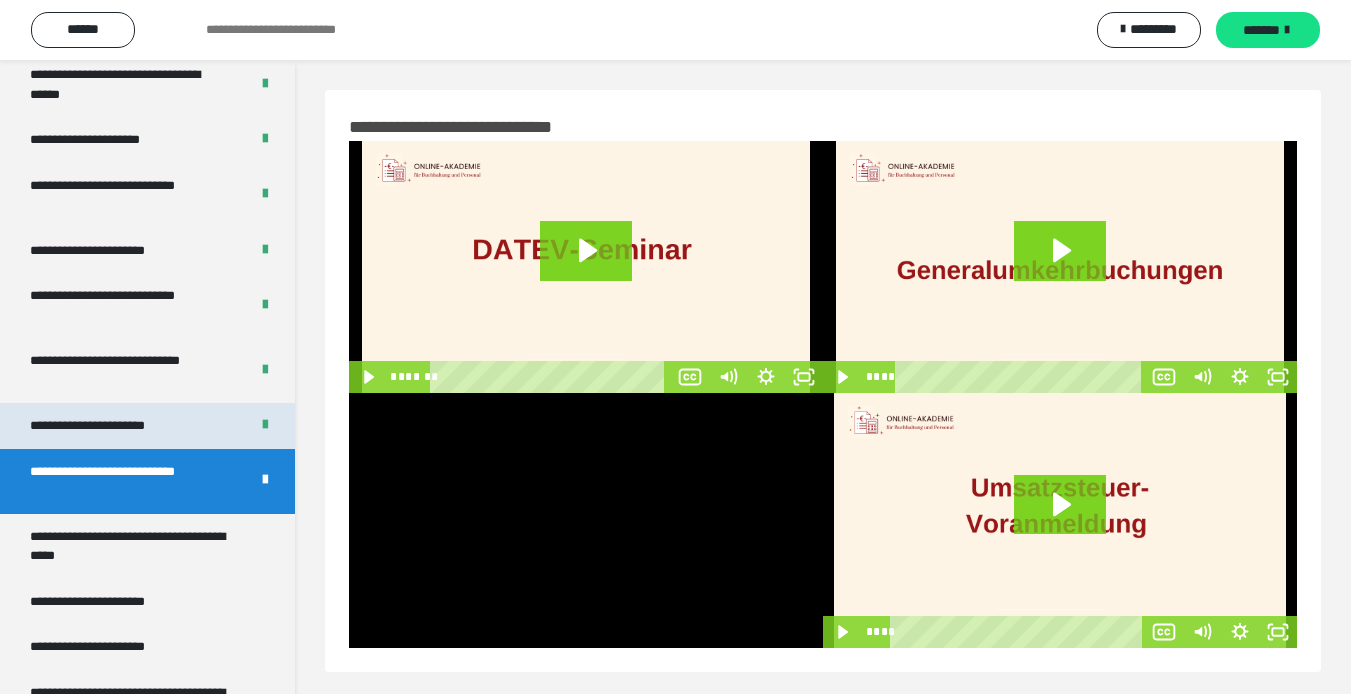 click on "**********" at bounding box center (109, 426) 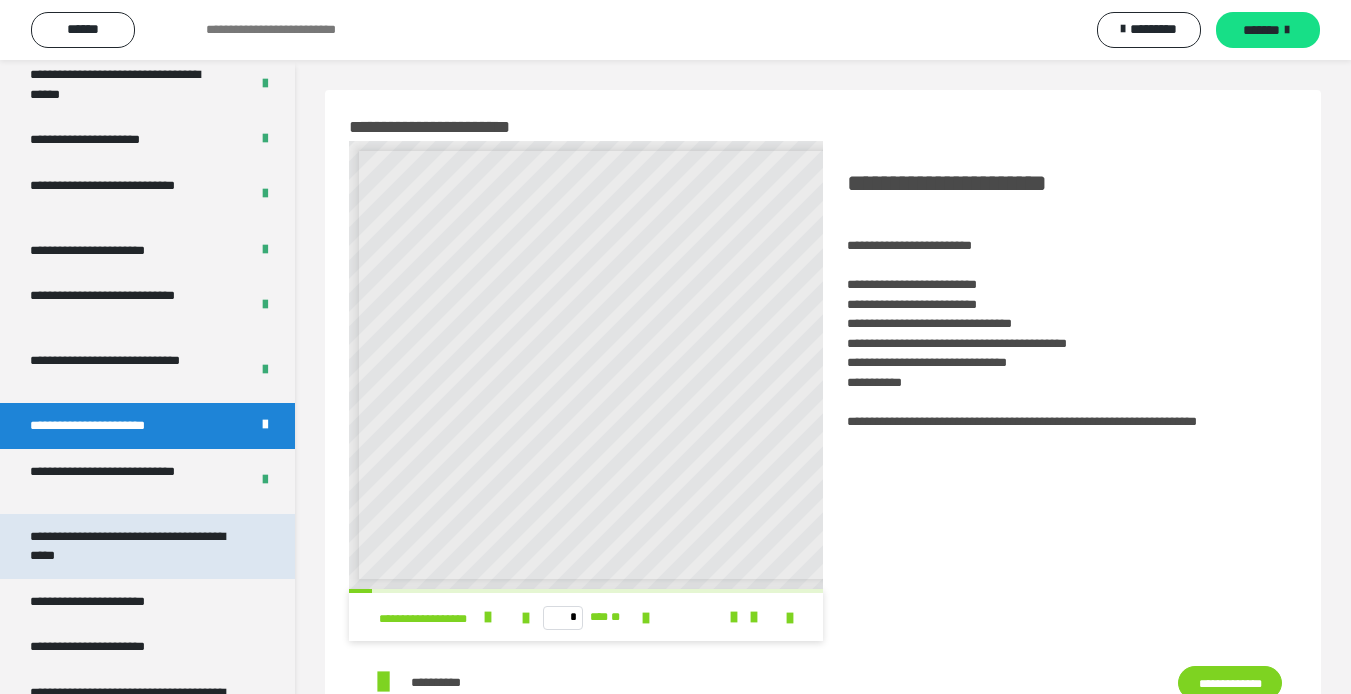 click on "**********" at bounding box center (132, 546) 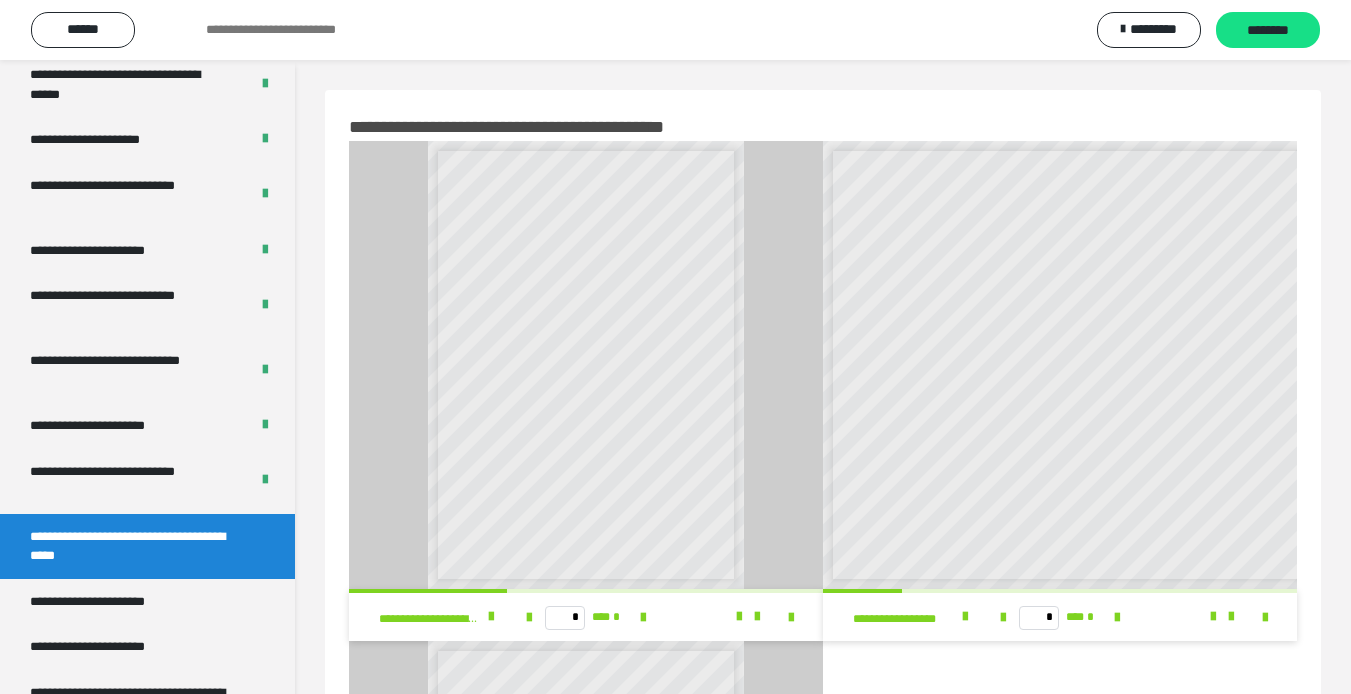 scroll, scrollTop: 8, scrollLeft: 0, axis: vertical 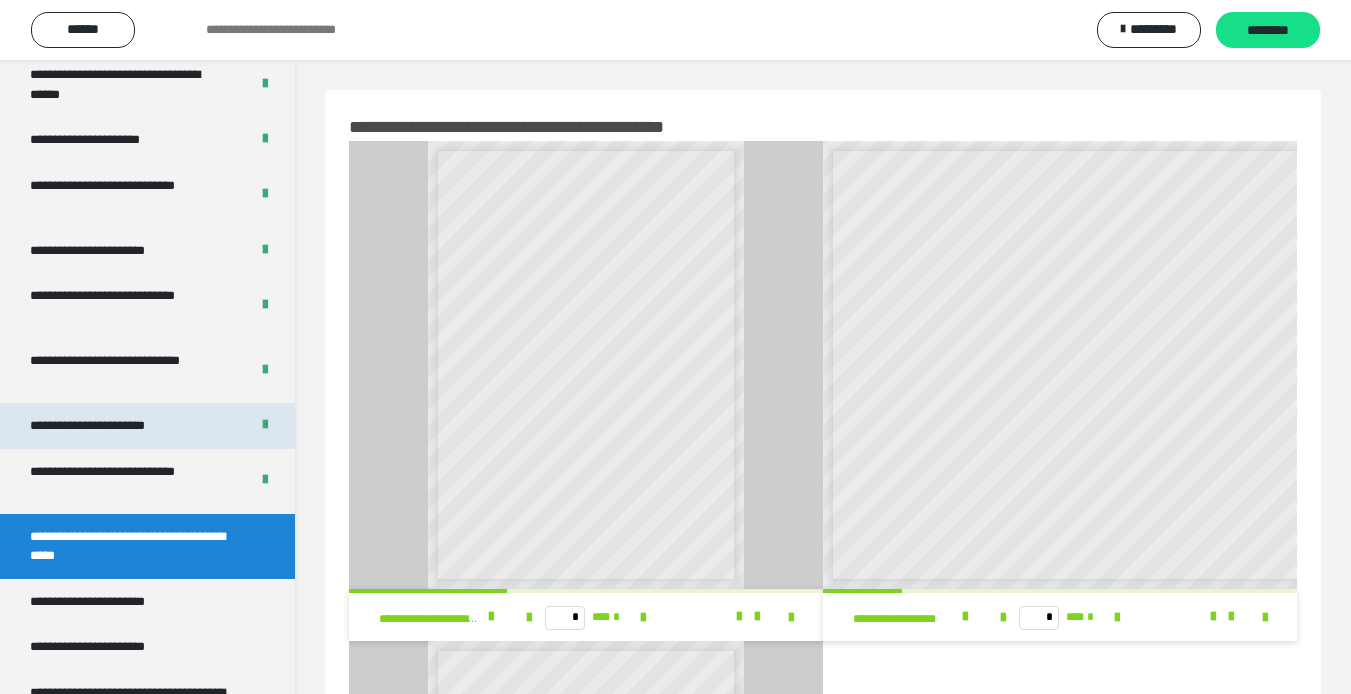 click on "**********" at bounding box center (109, 426) 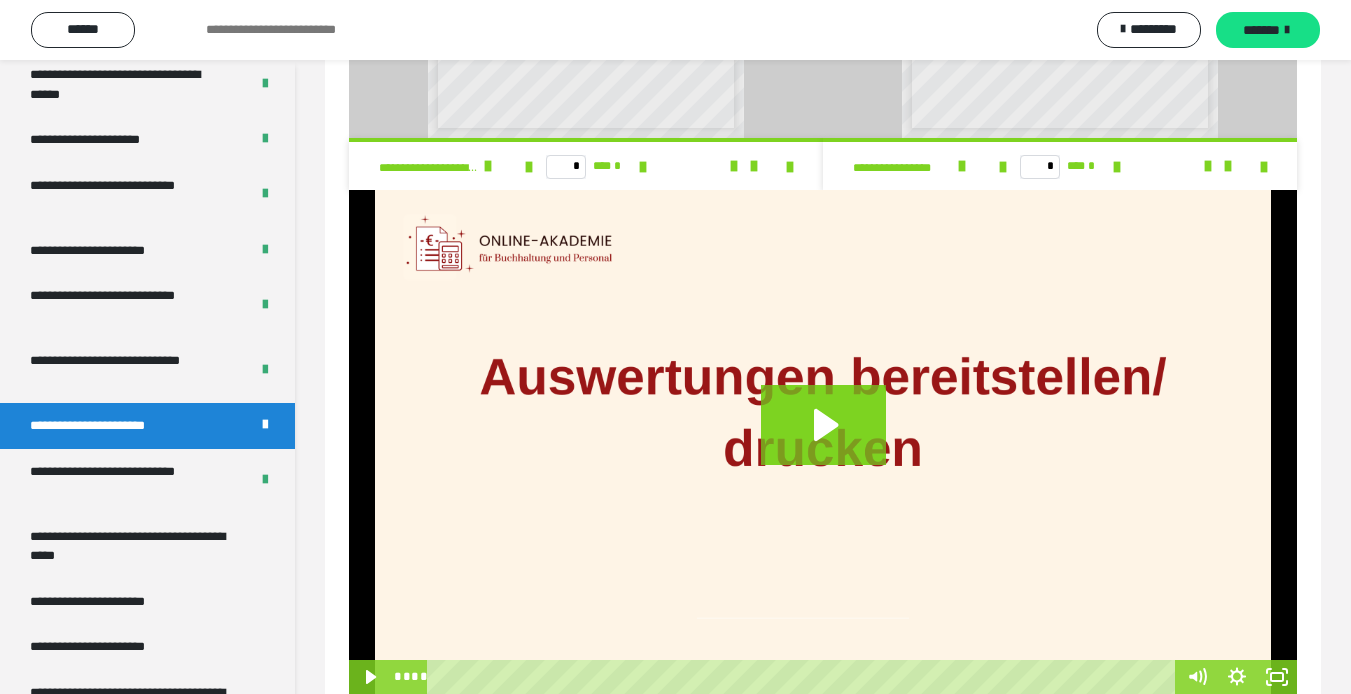 scroll, scrollTop: 1420, scrollLeft: 0, axis: vertical 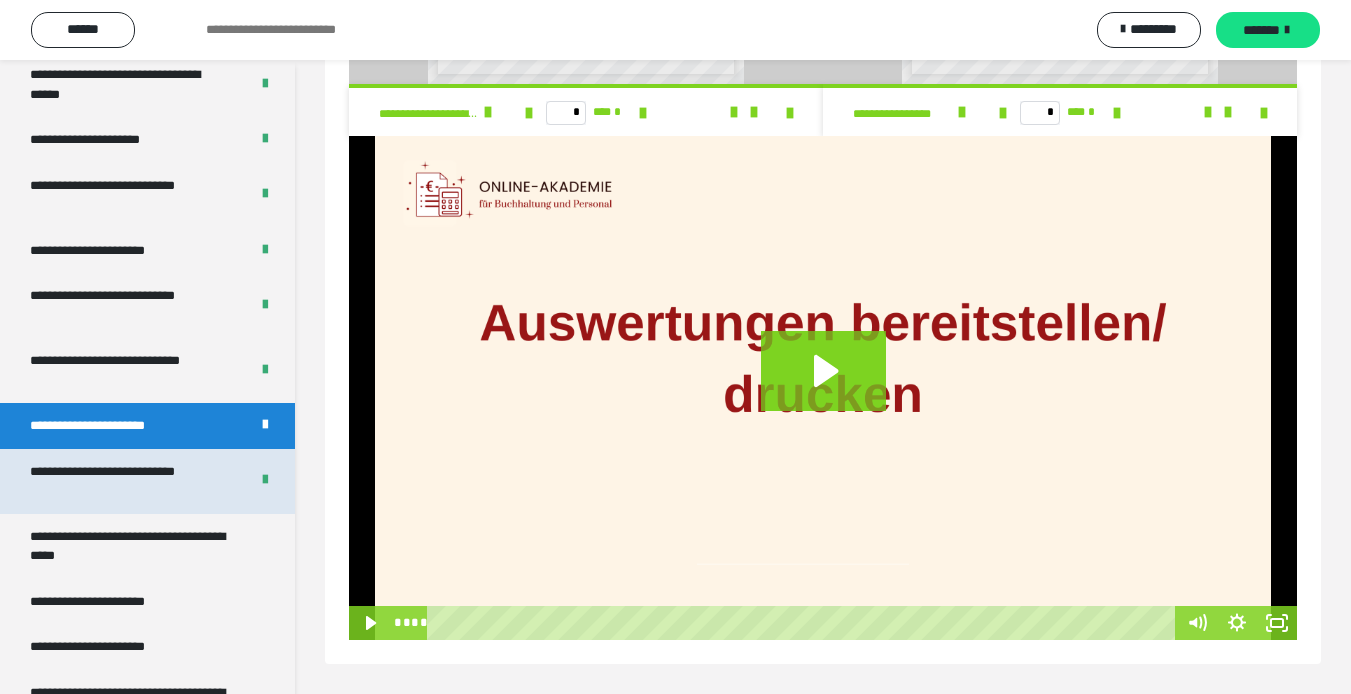 click on "**********" at bounding box center [124, 481] 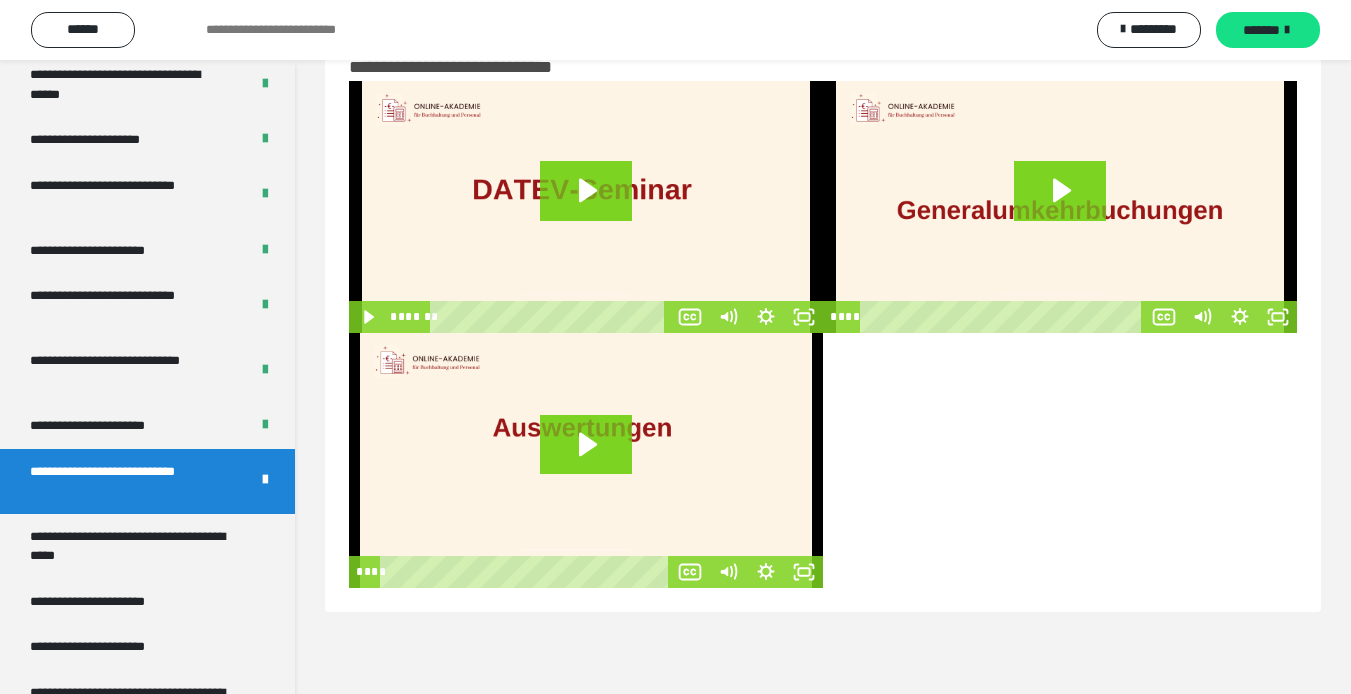 scroll, scrollTop: 60, scrollLeft: 0, axis: vertical 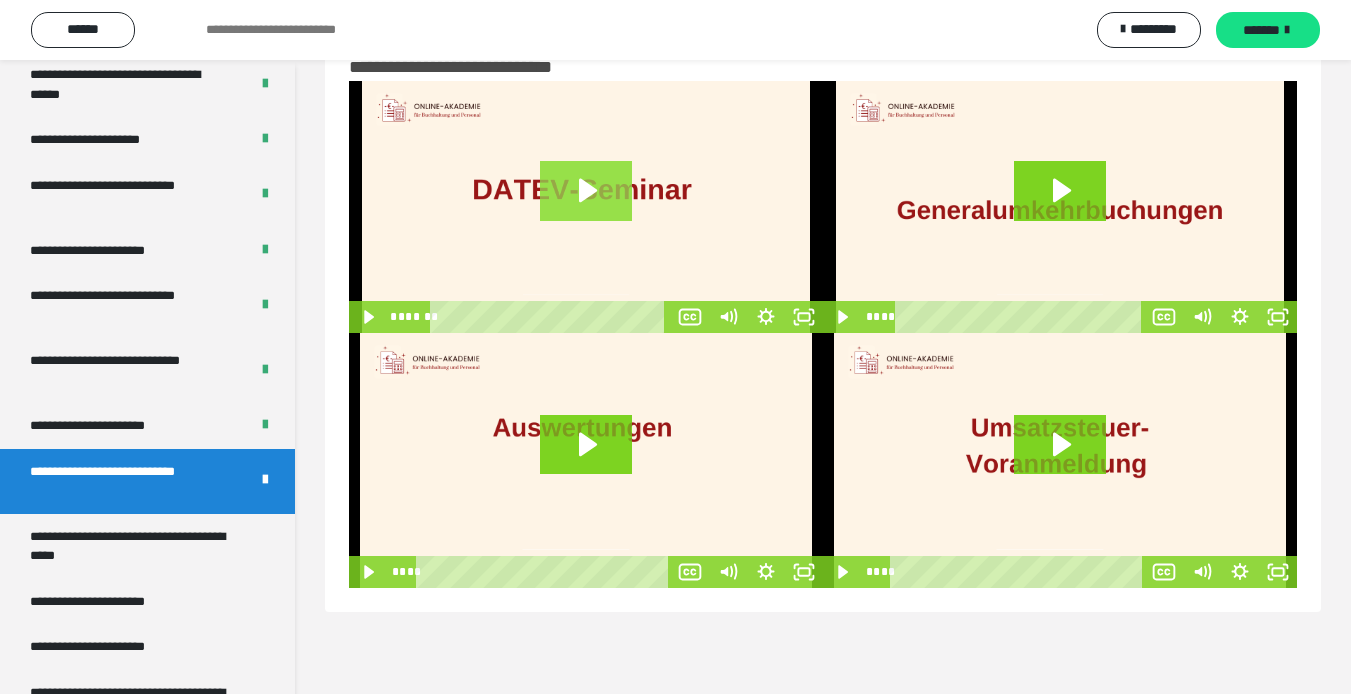 click 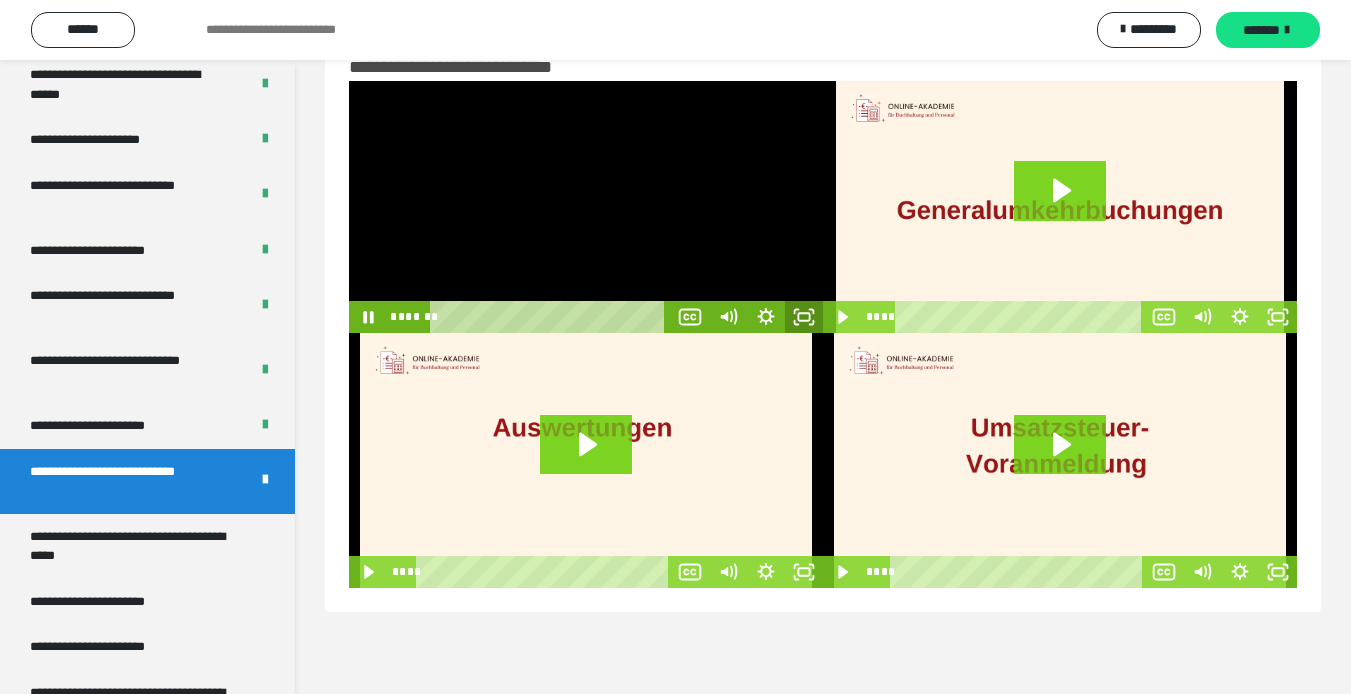 click 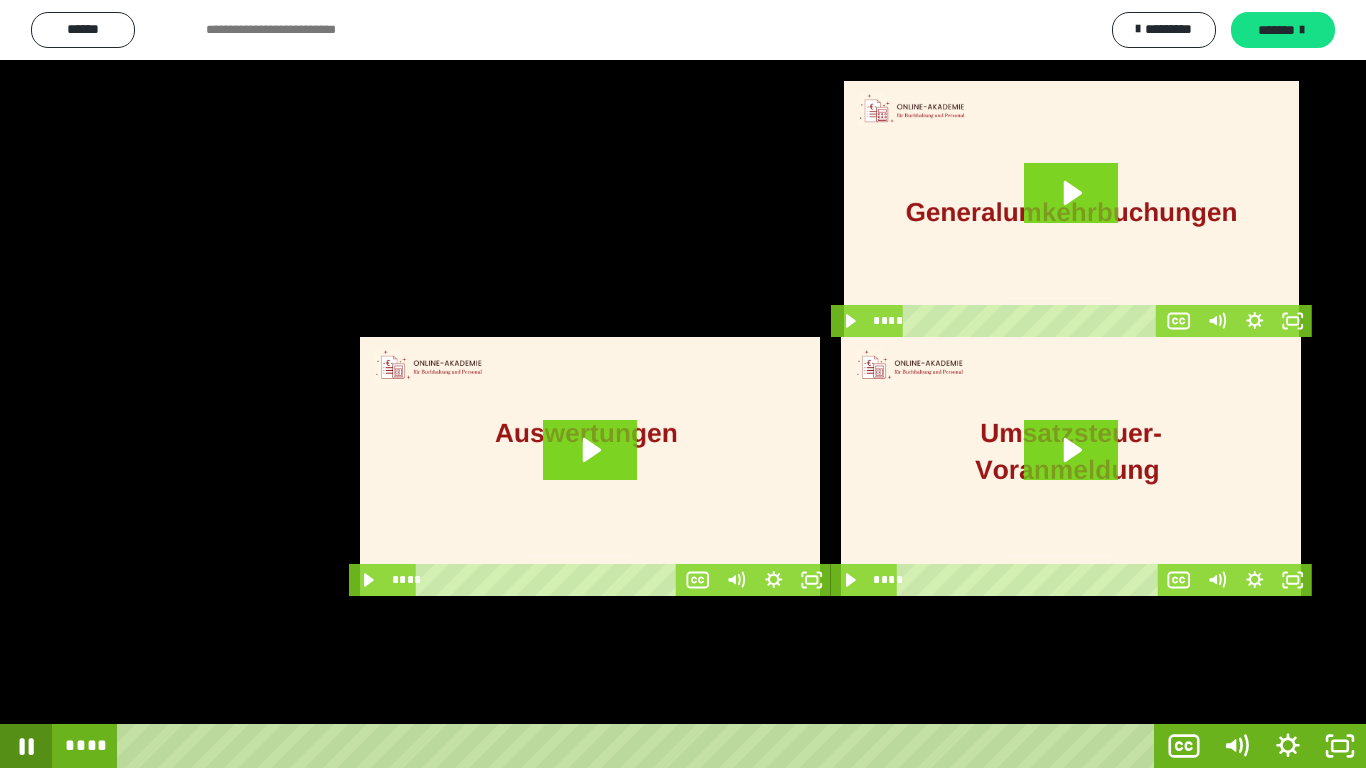 drag, startPoint x: 1133, startPoint y: 744, endPoint x: 0, endPoint y: 738, distance: 1133.0159 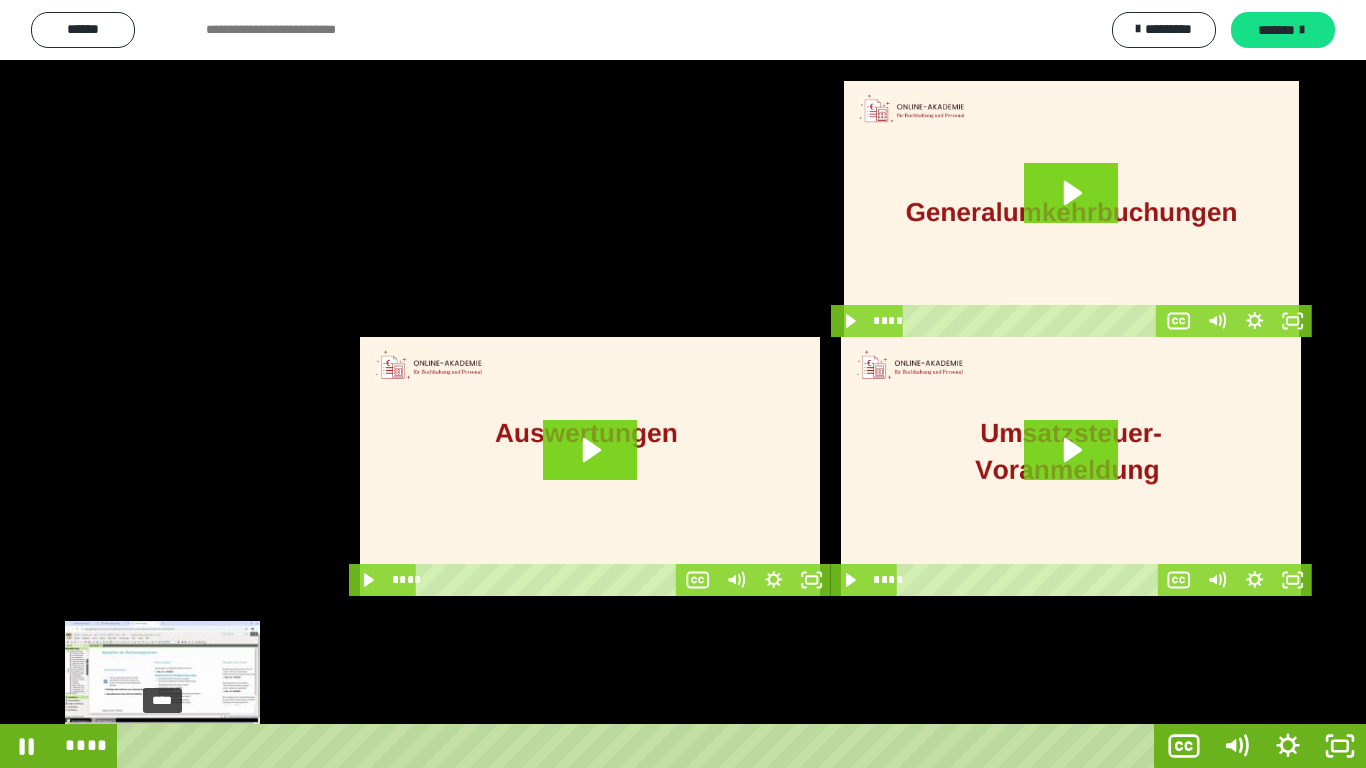 click on "****" at bounding box center [640, 746] 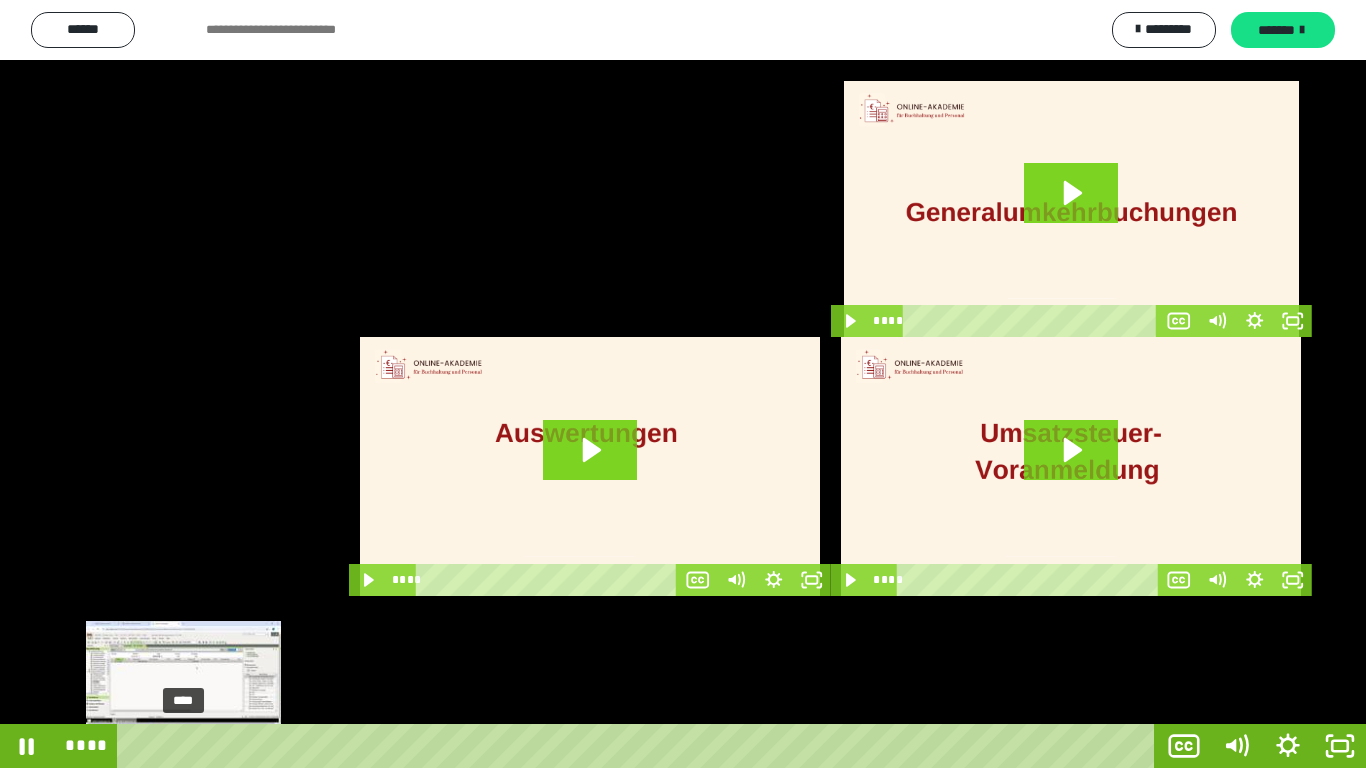 click on "****" at bounding box center (640, 746) 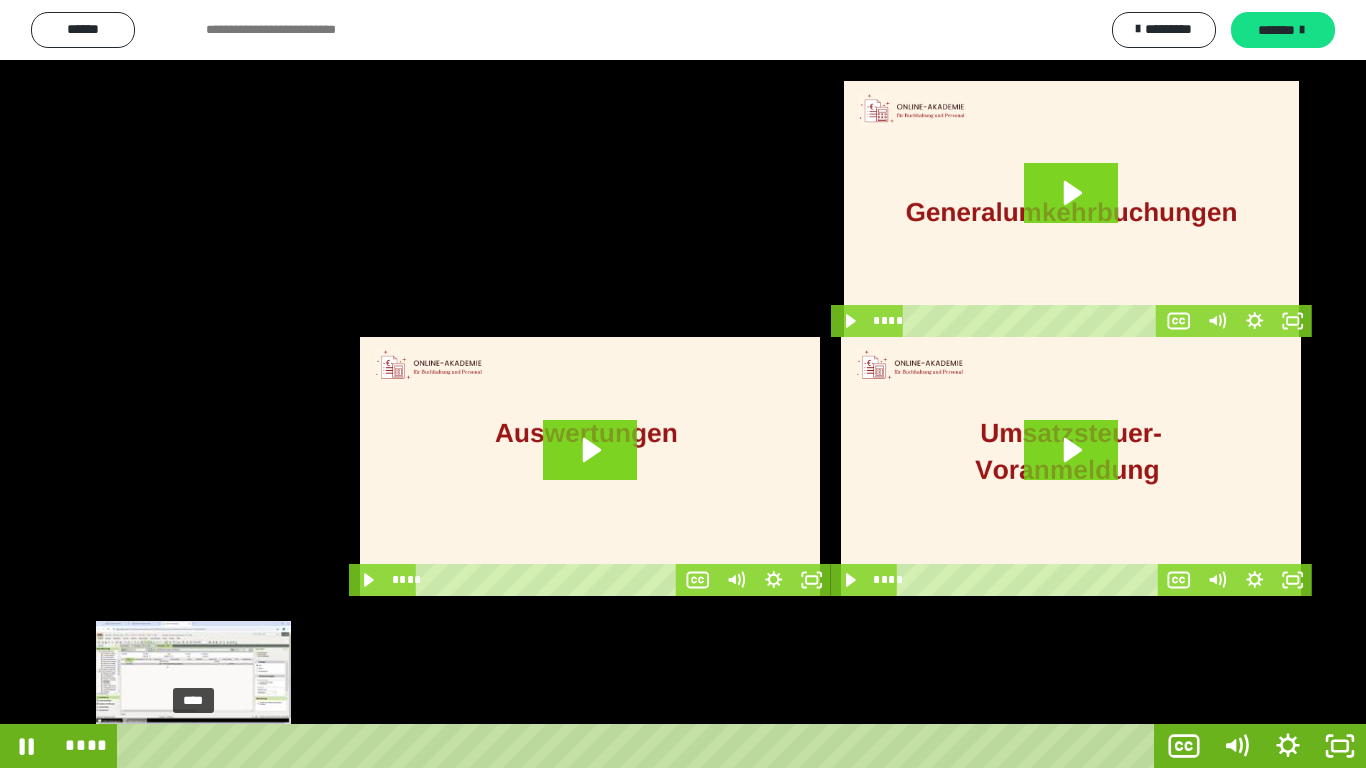 click on "****" at bounding box center (640, 746) 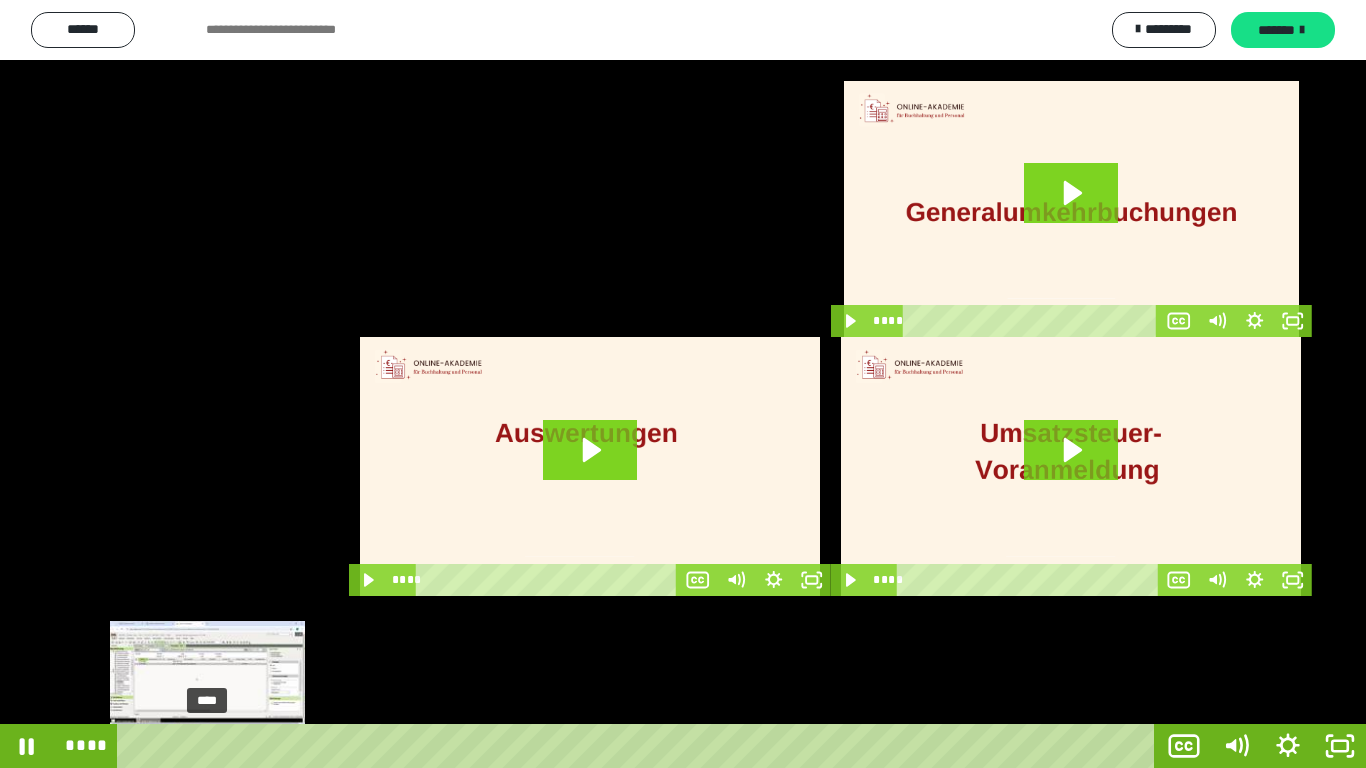 click on "****" at bounding box center [640, 746] 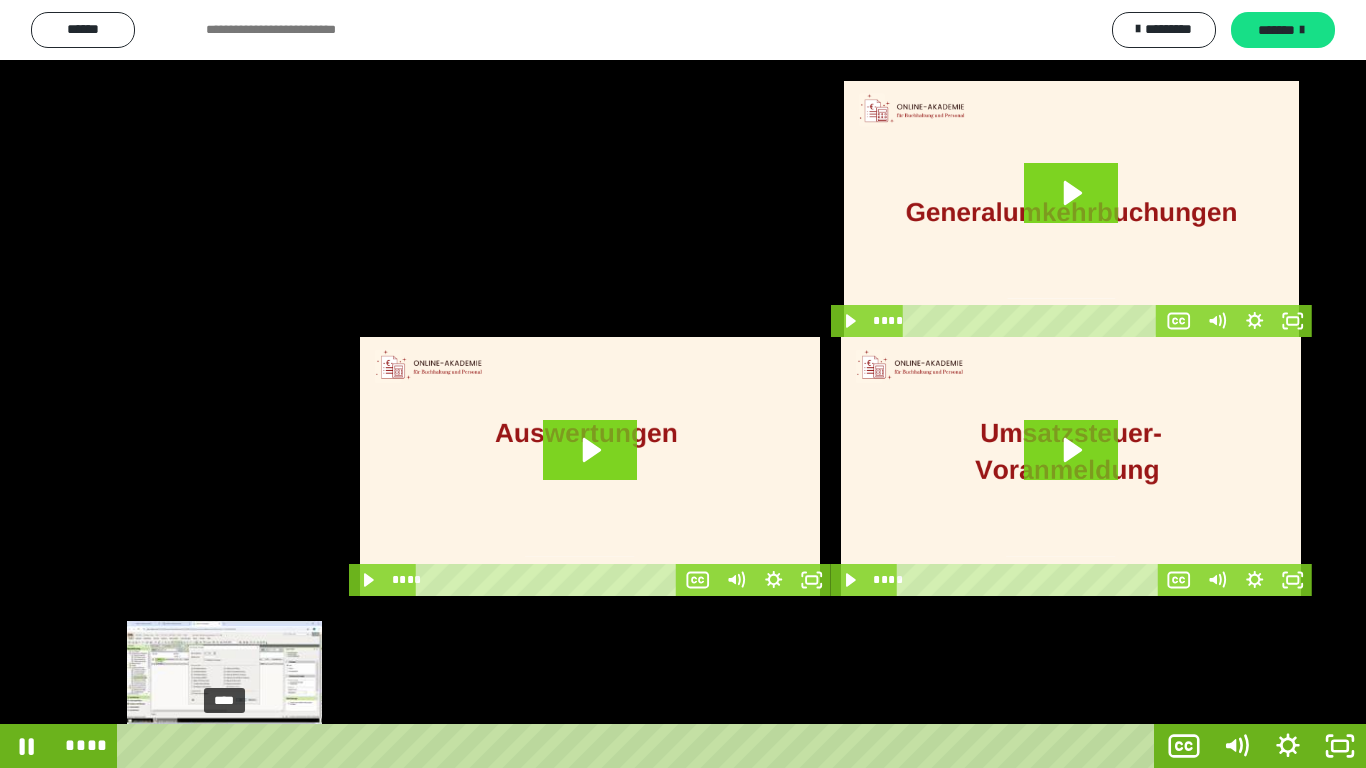 click on "****" at bounding box center (640, 746) 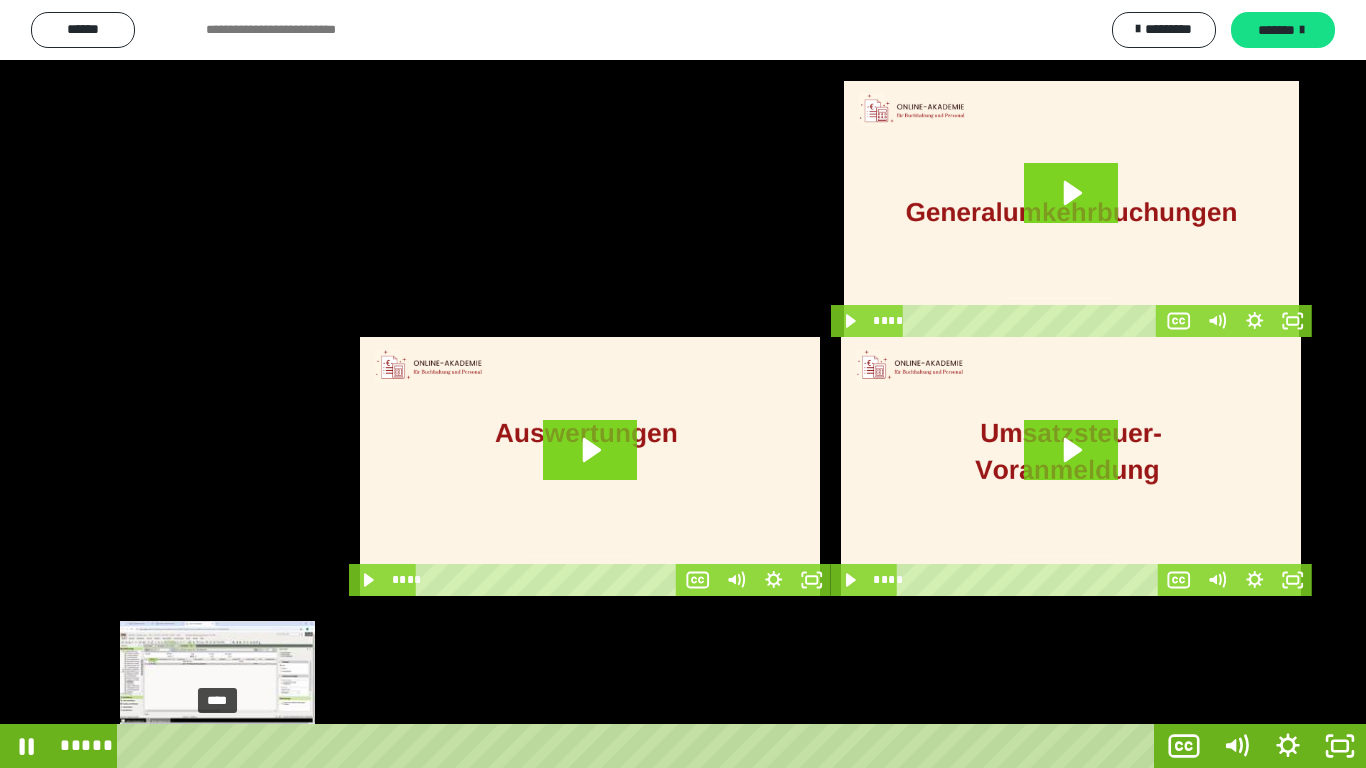 click on "****" at bounding box center (640, 746) 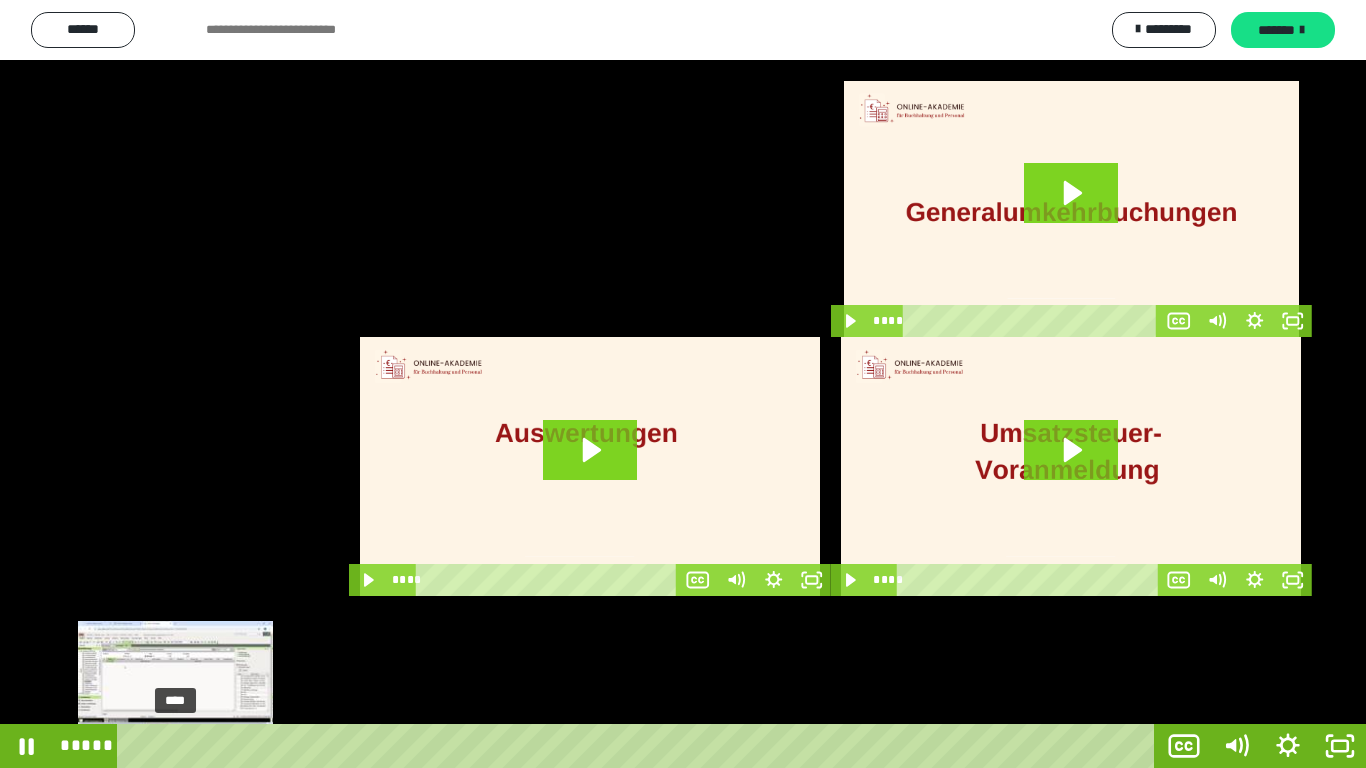 click on "****" at bounding box center (640, 746) 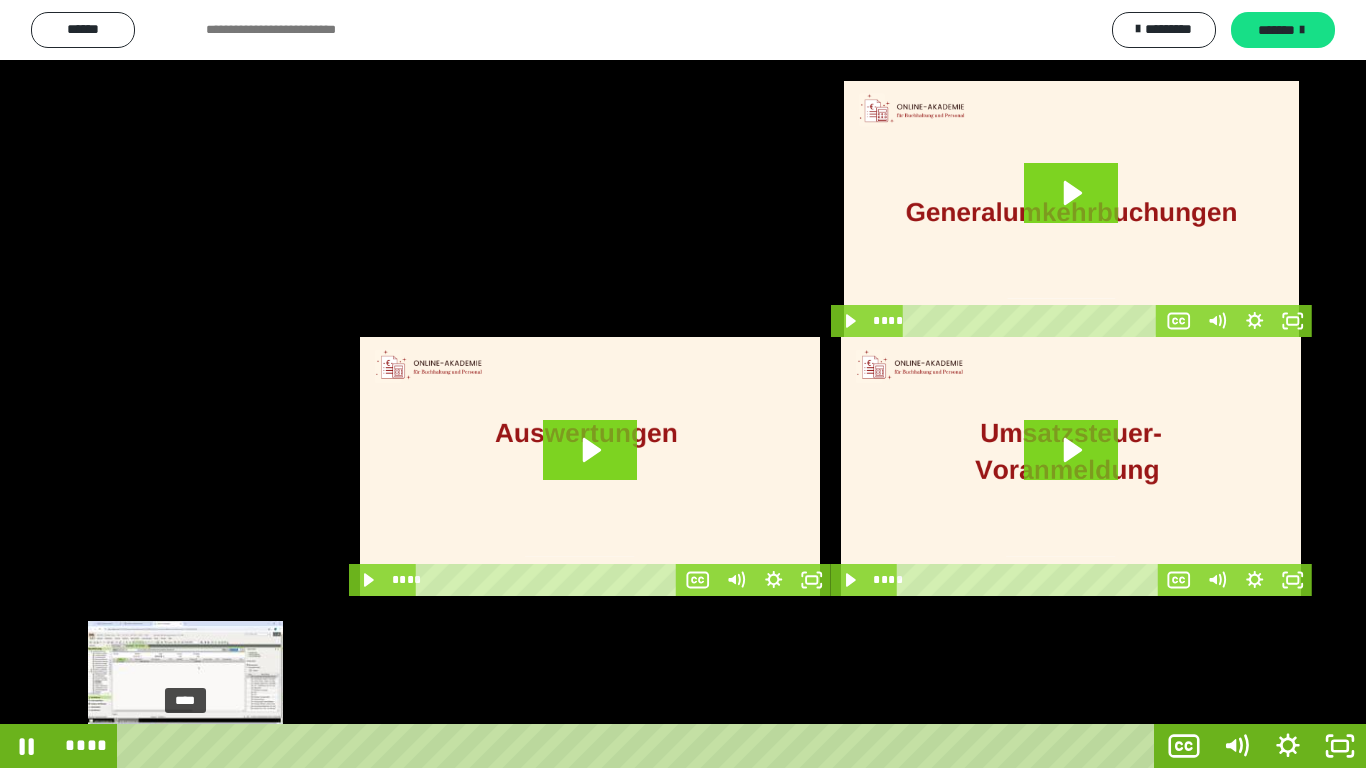 click on "****" at bounding box center [640, 746] 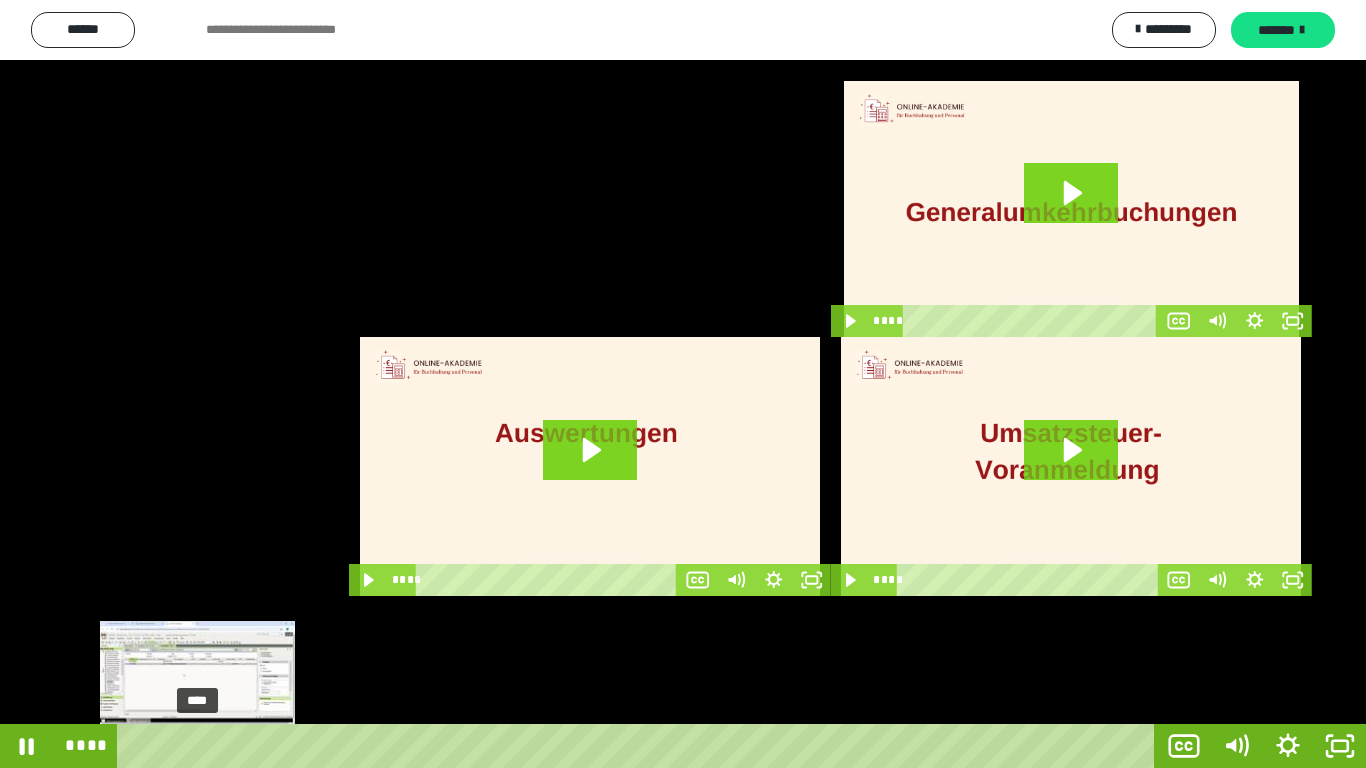 click on "****" at bounding box center [640, 746] 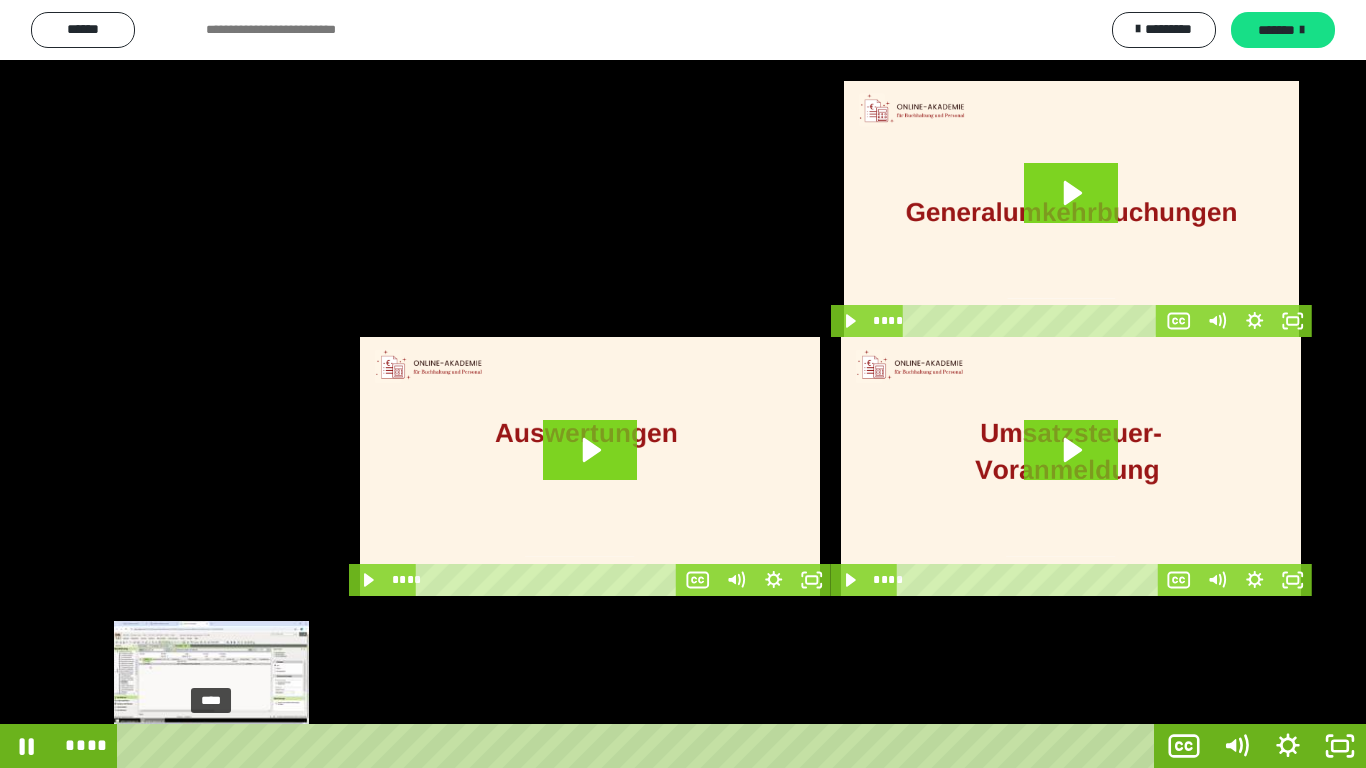 click on "****" at bounding box center (640, 746) 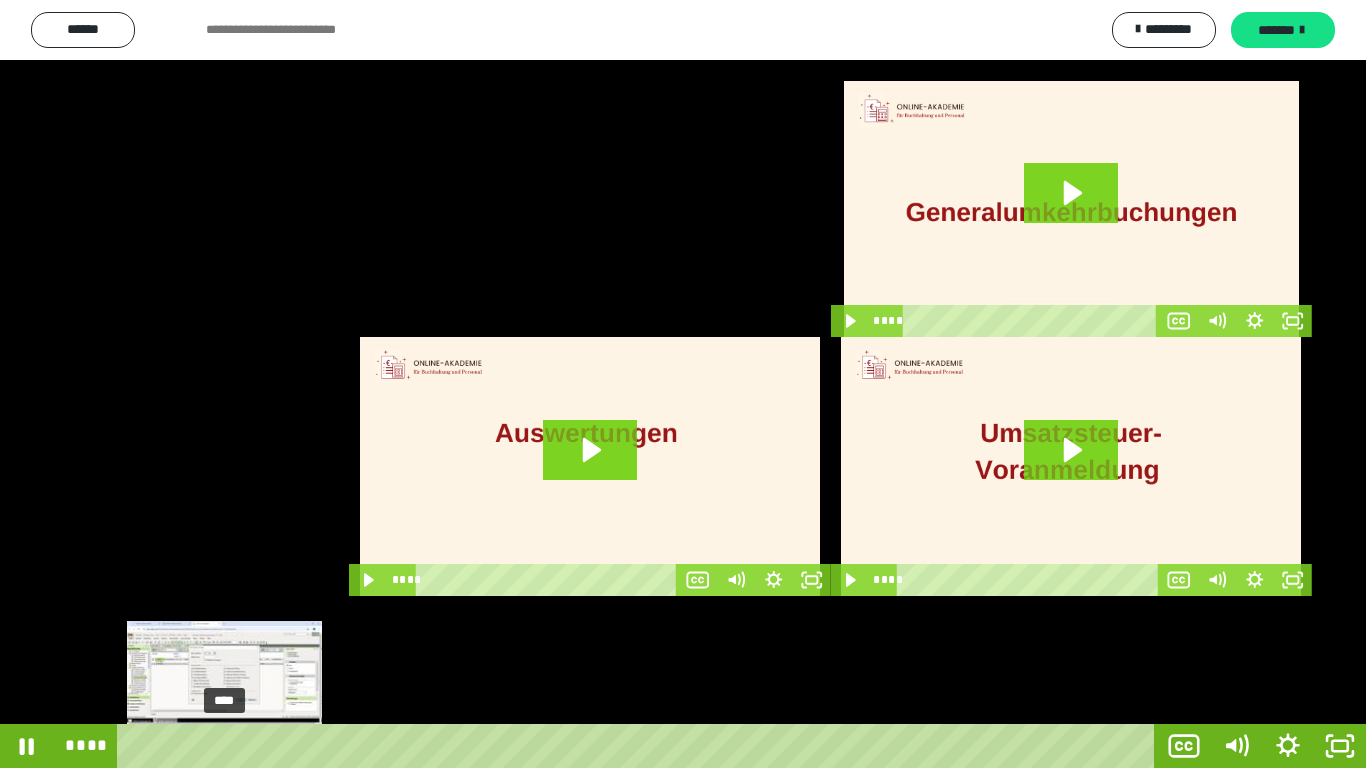 click on "****" at bounding box center [640, 746] 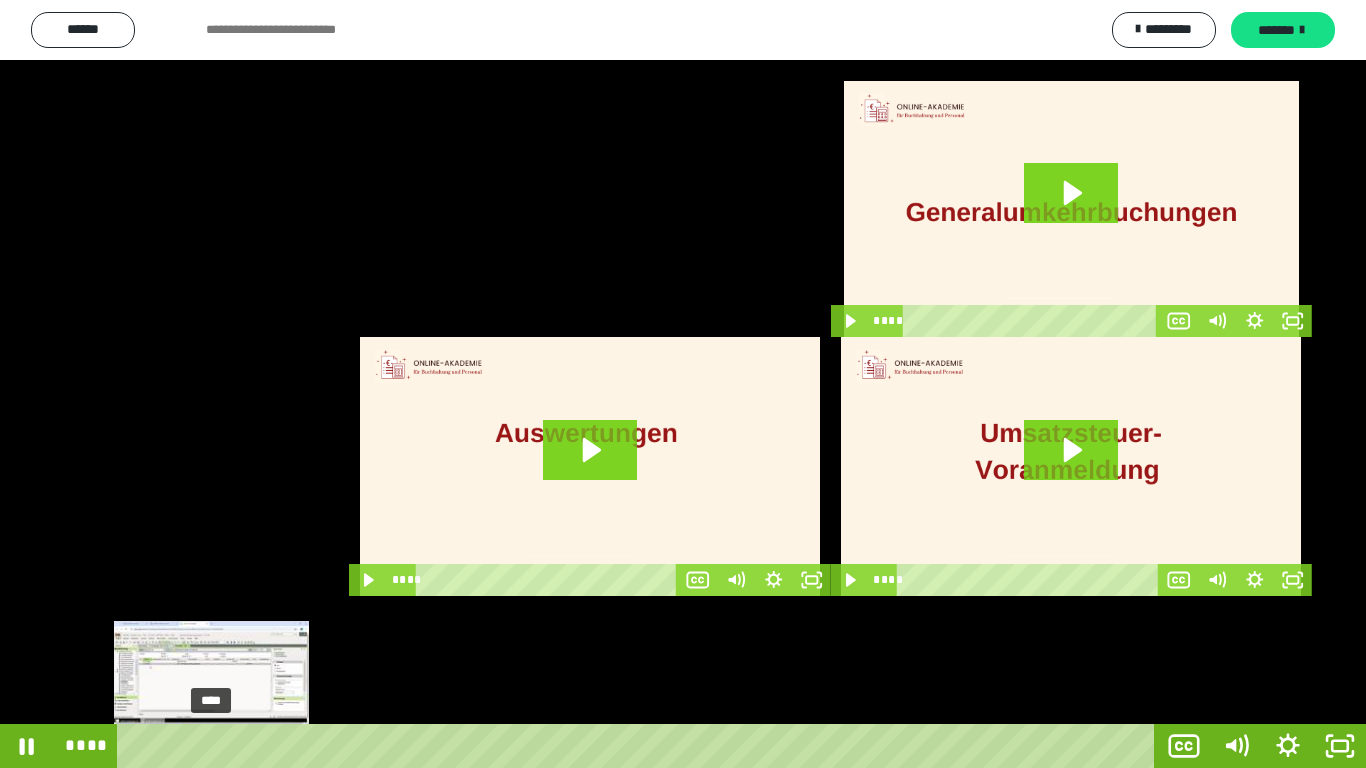 click on "****" at bounding box center (640, 746) 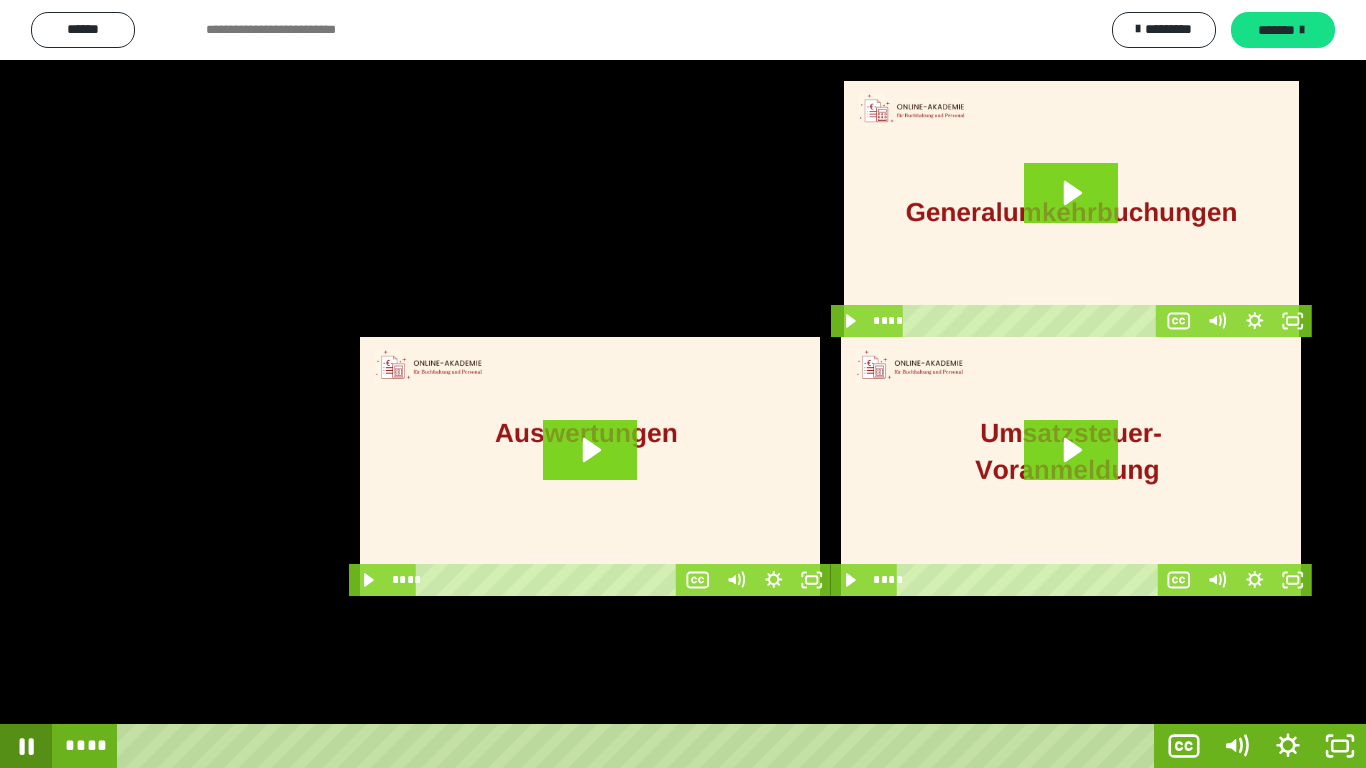 click 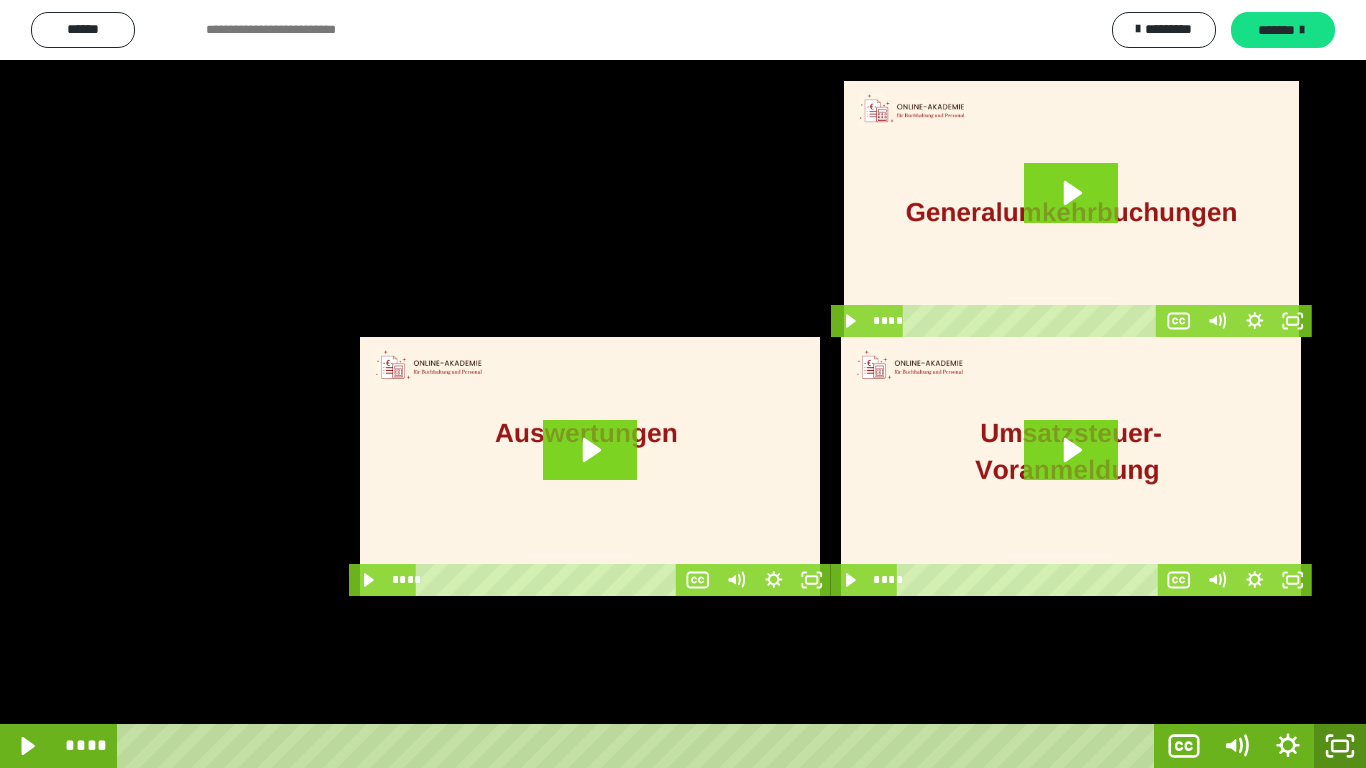 click 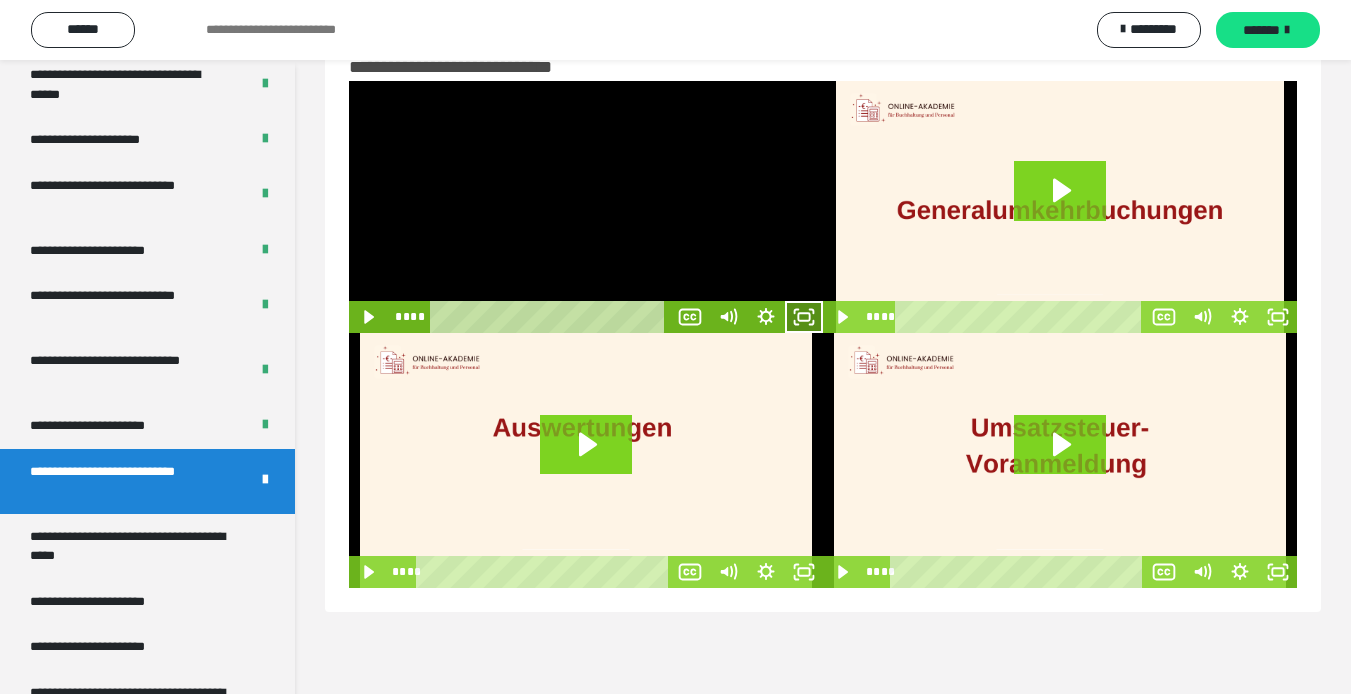 click 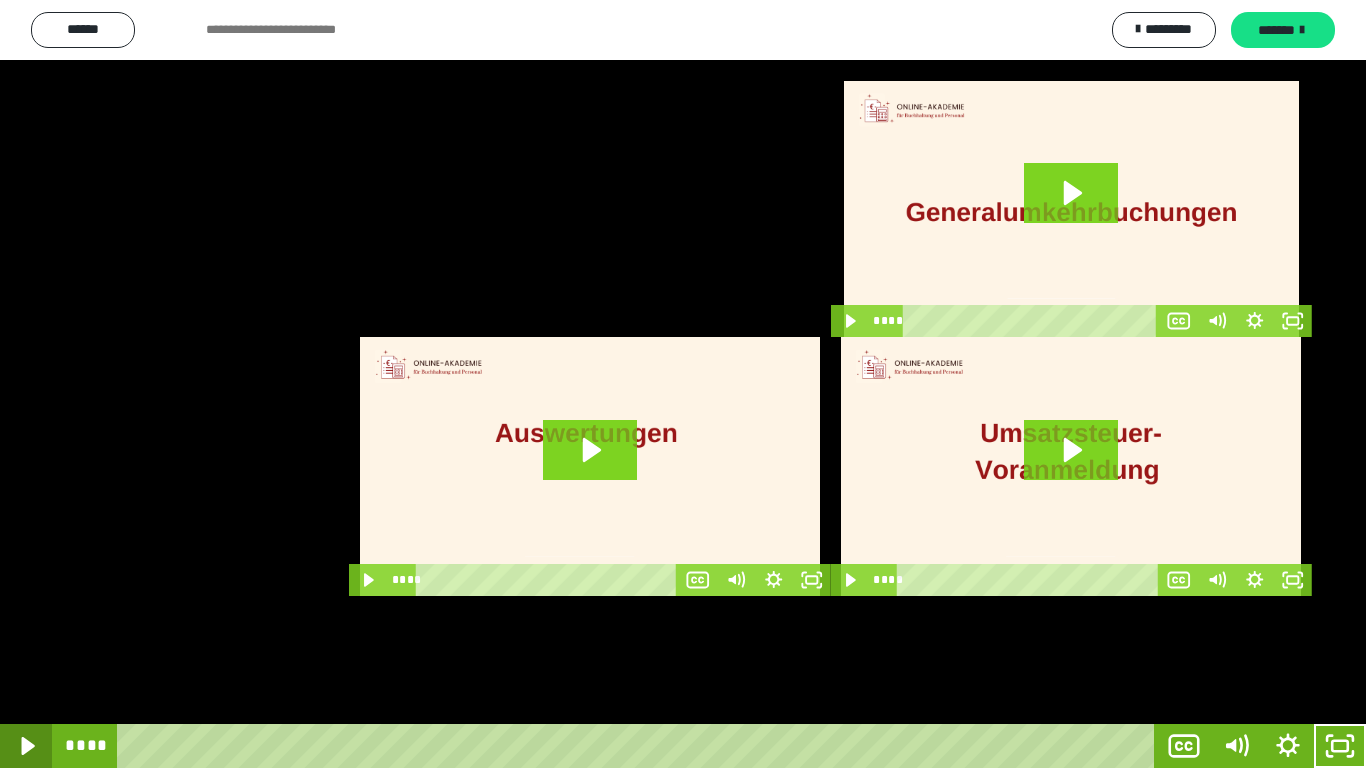 drag, startPoint x: 31, startPoint y: 745, endPoint x: 44, endPoint y: 744, distance: 13.038404 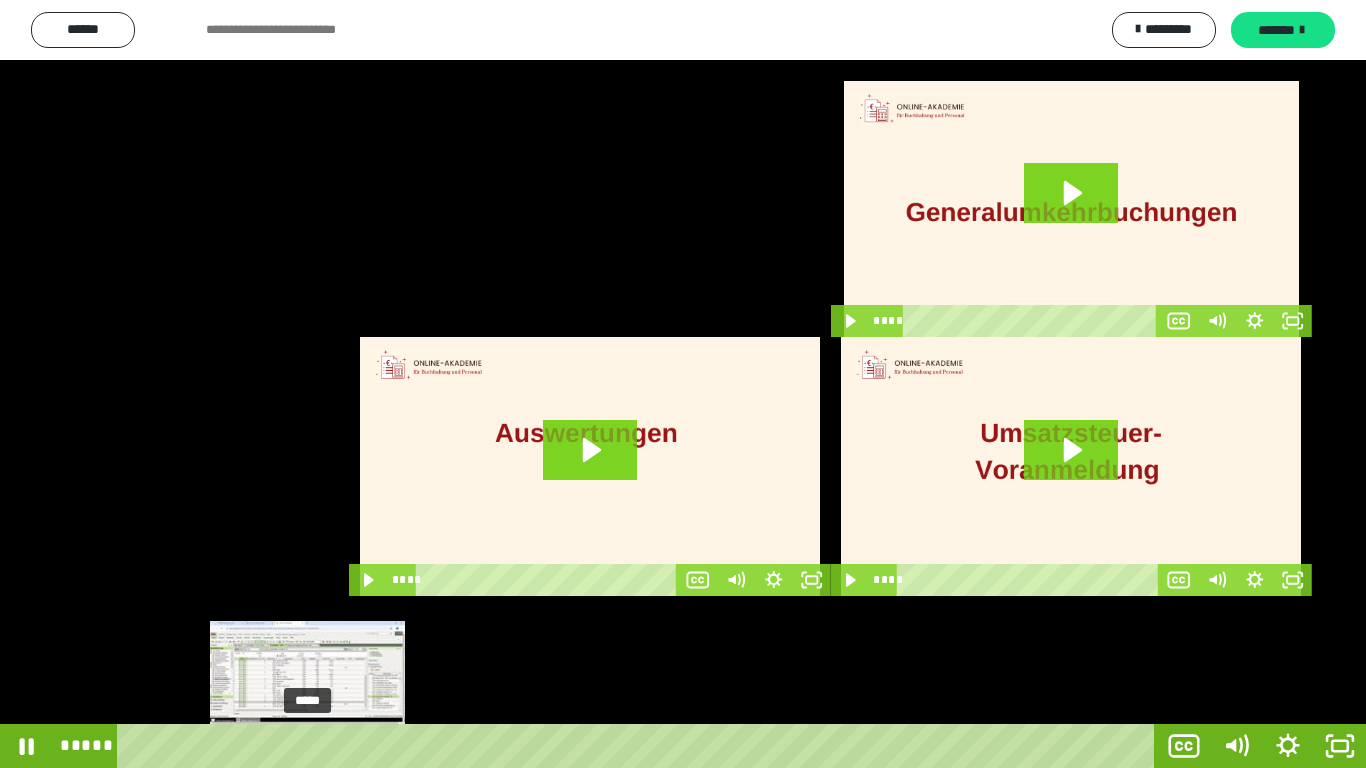 click on "*****" at bounding box center [640, 746] 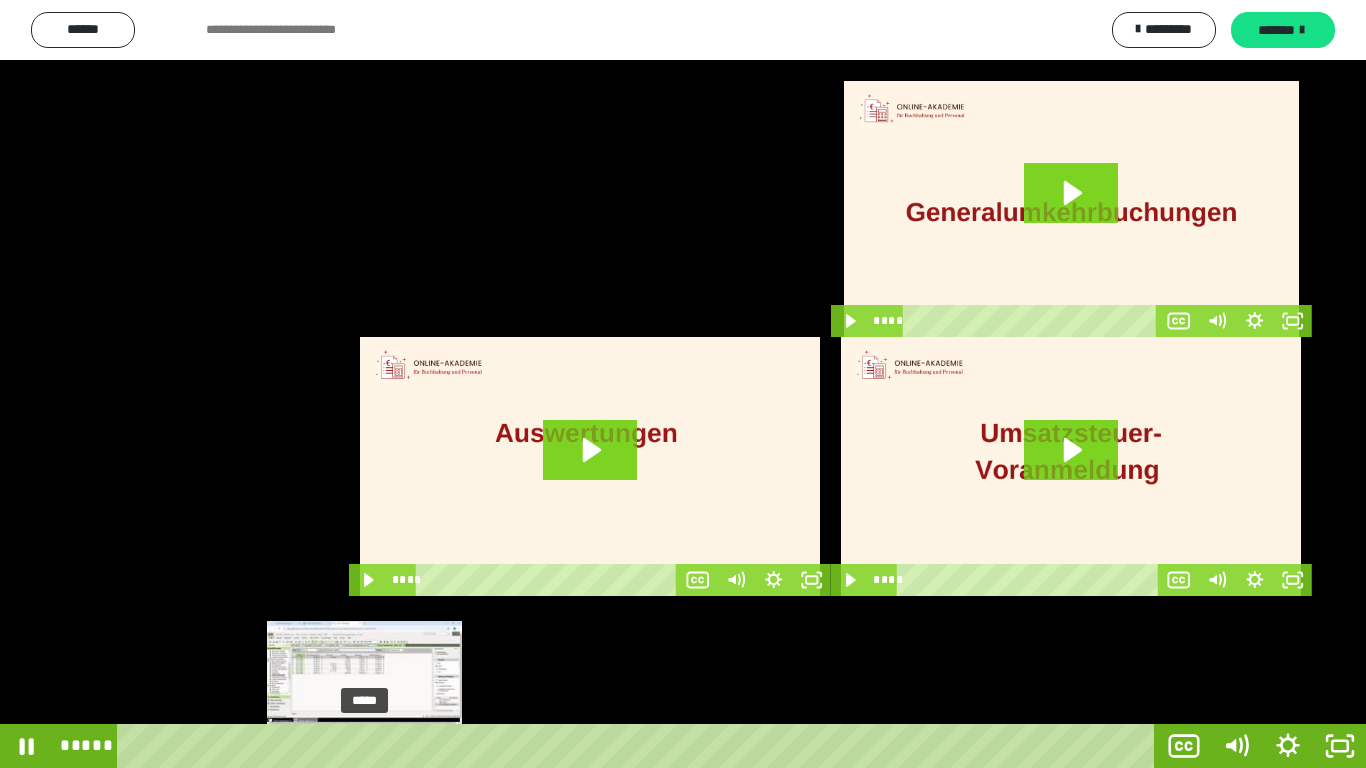 click on "*****" at bounding box center [640, 746] 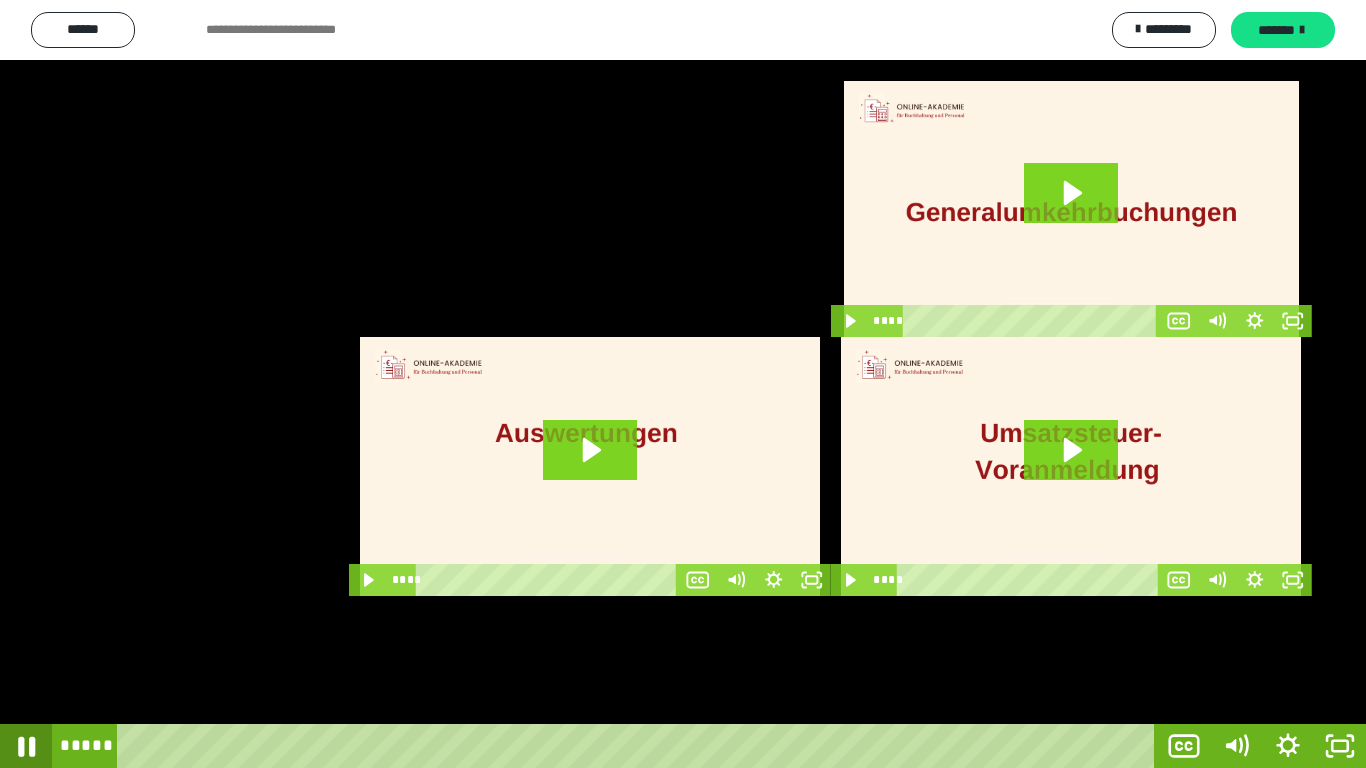 click 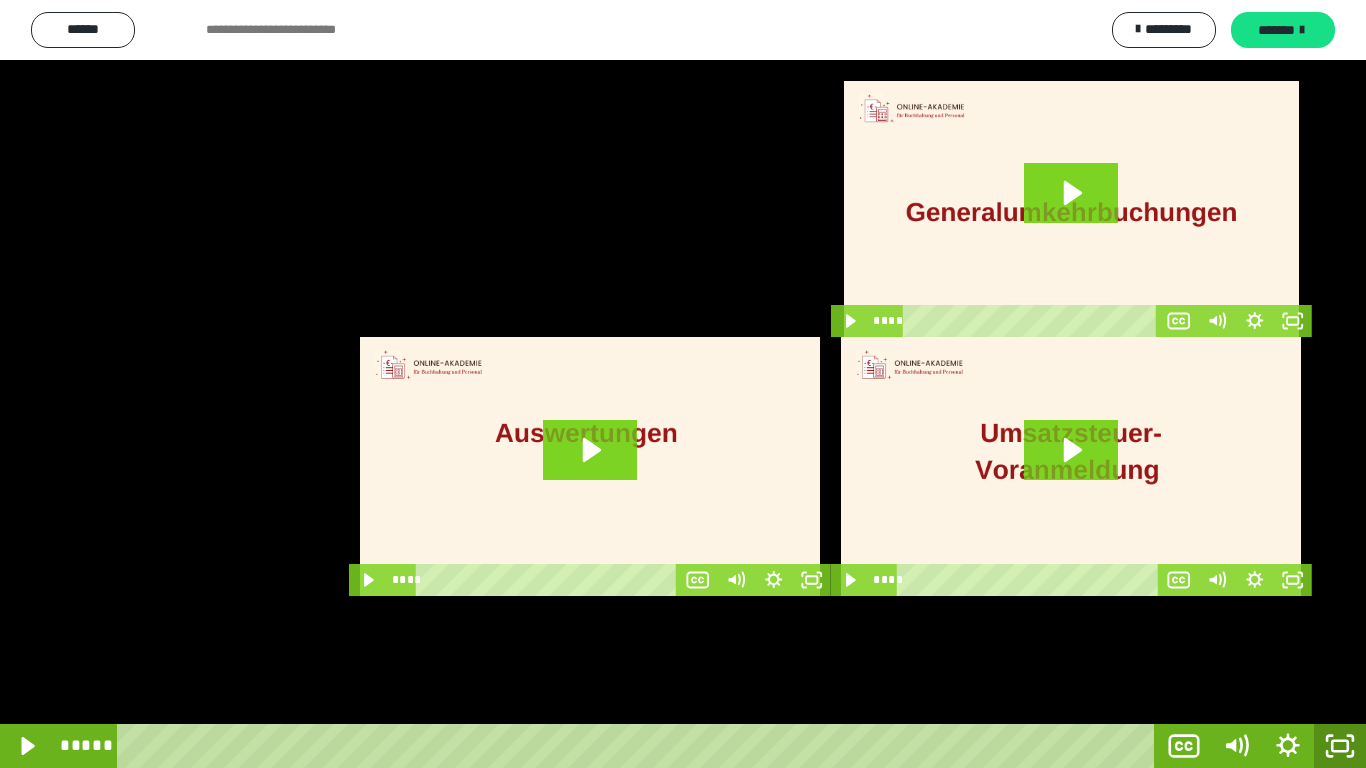 click 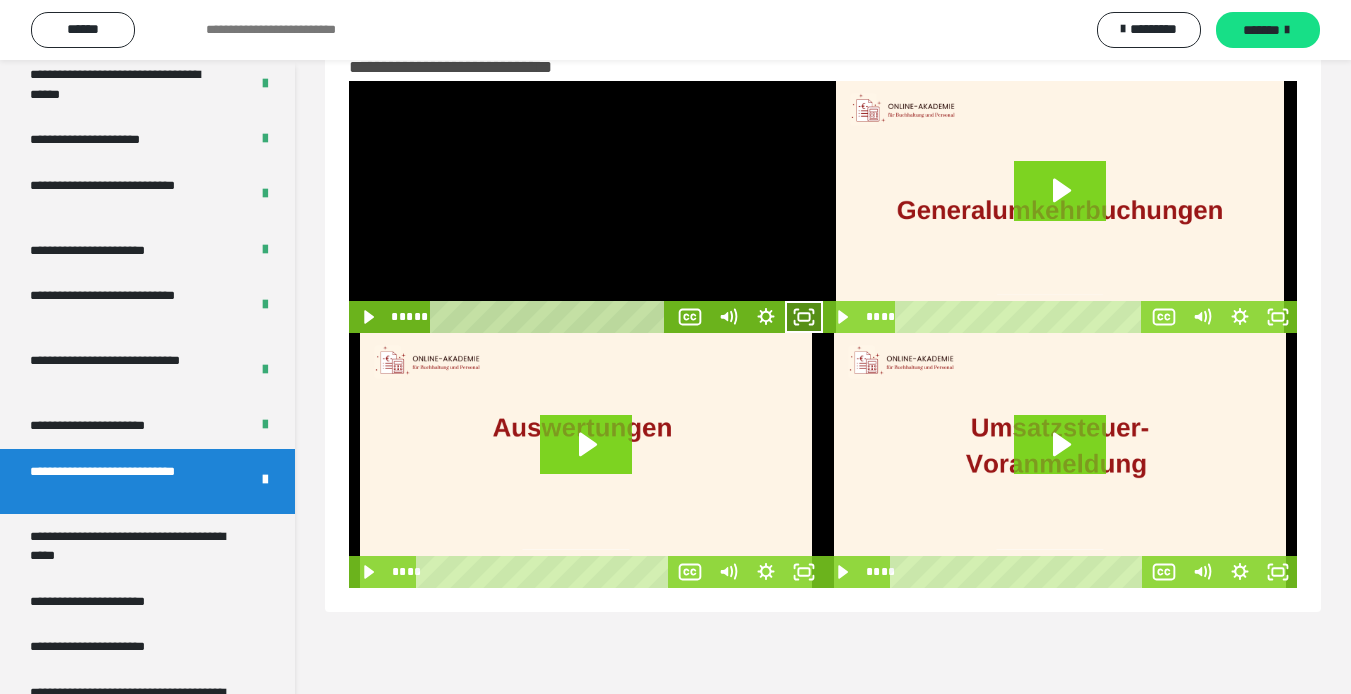 click 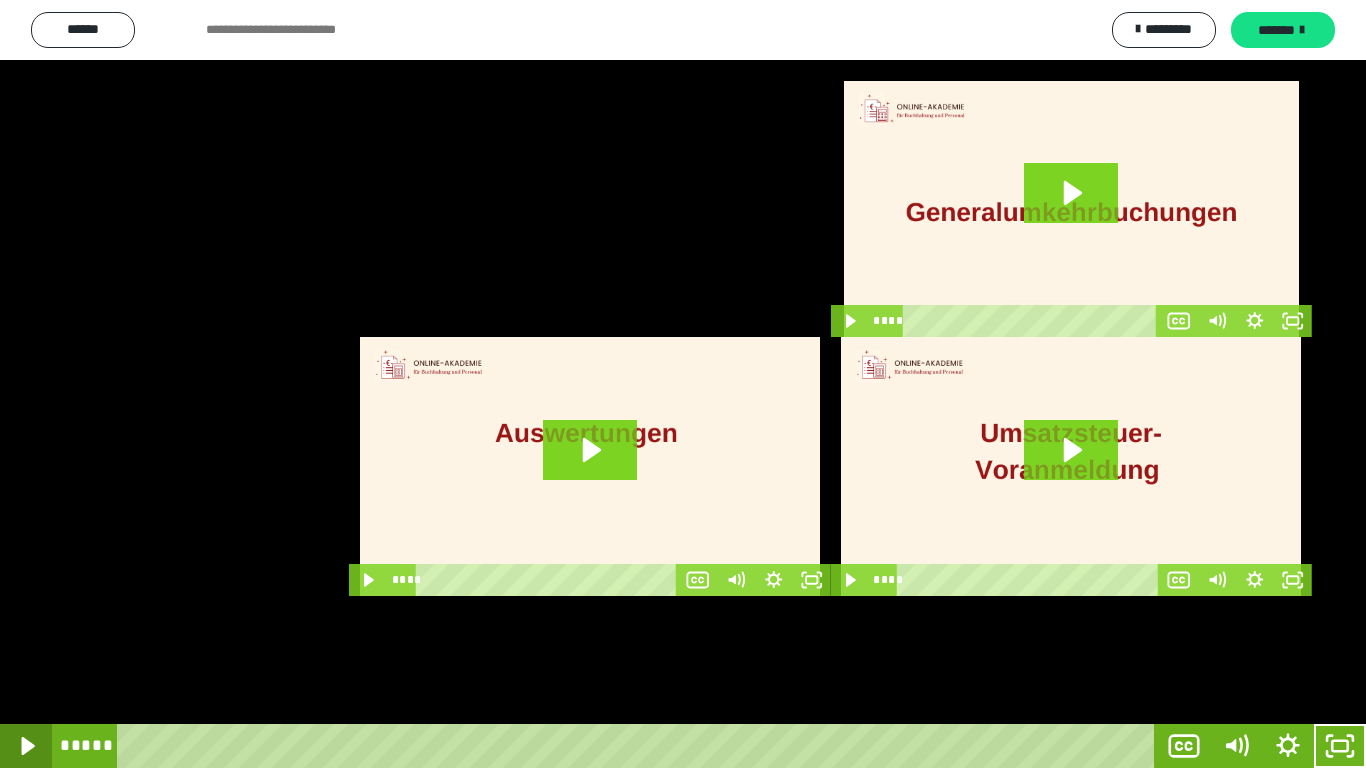 click 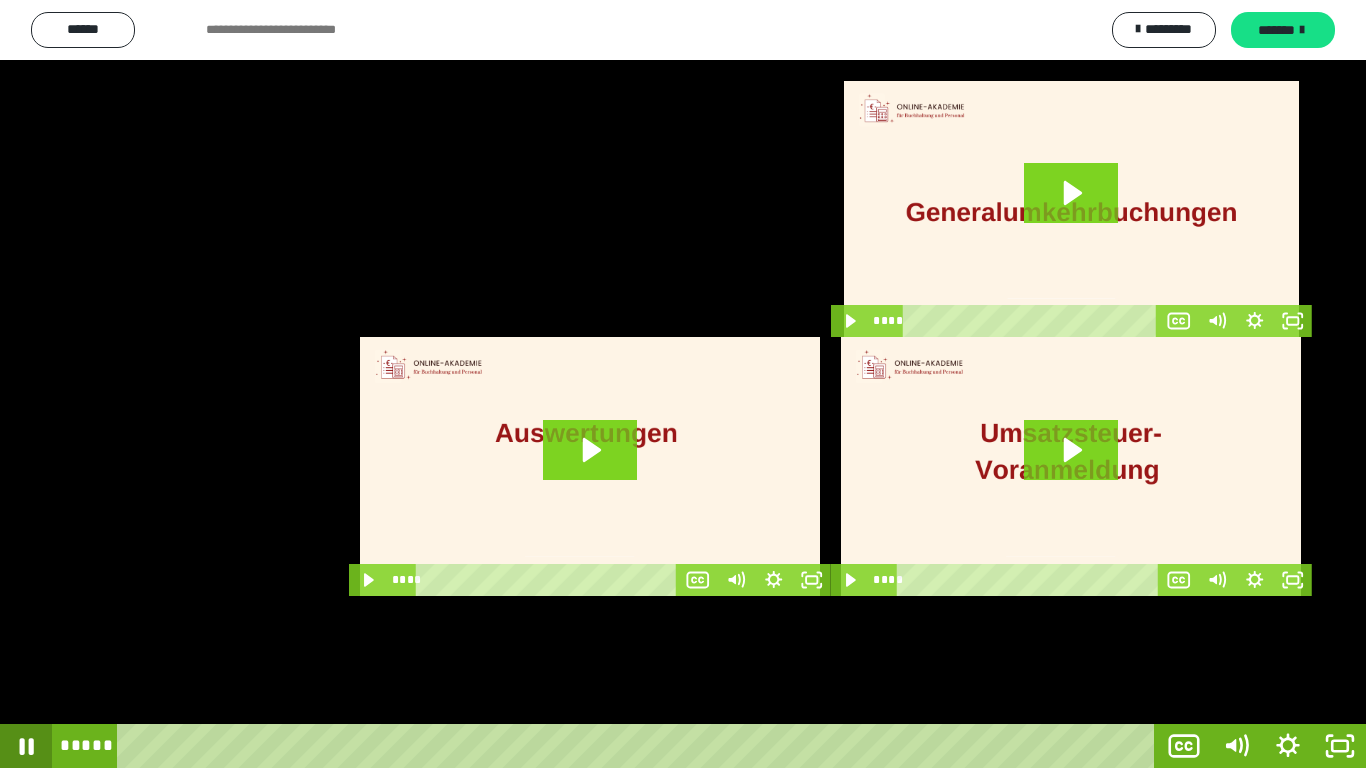 click 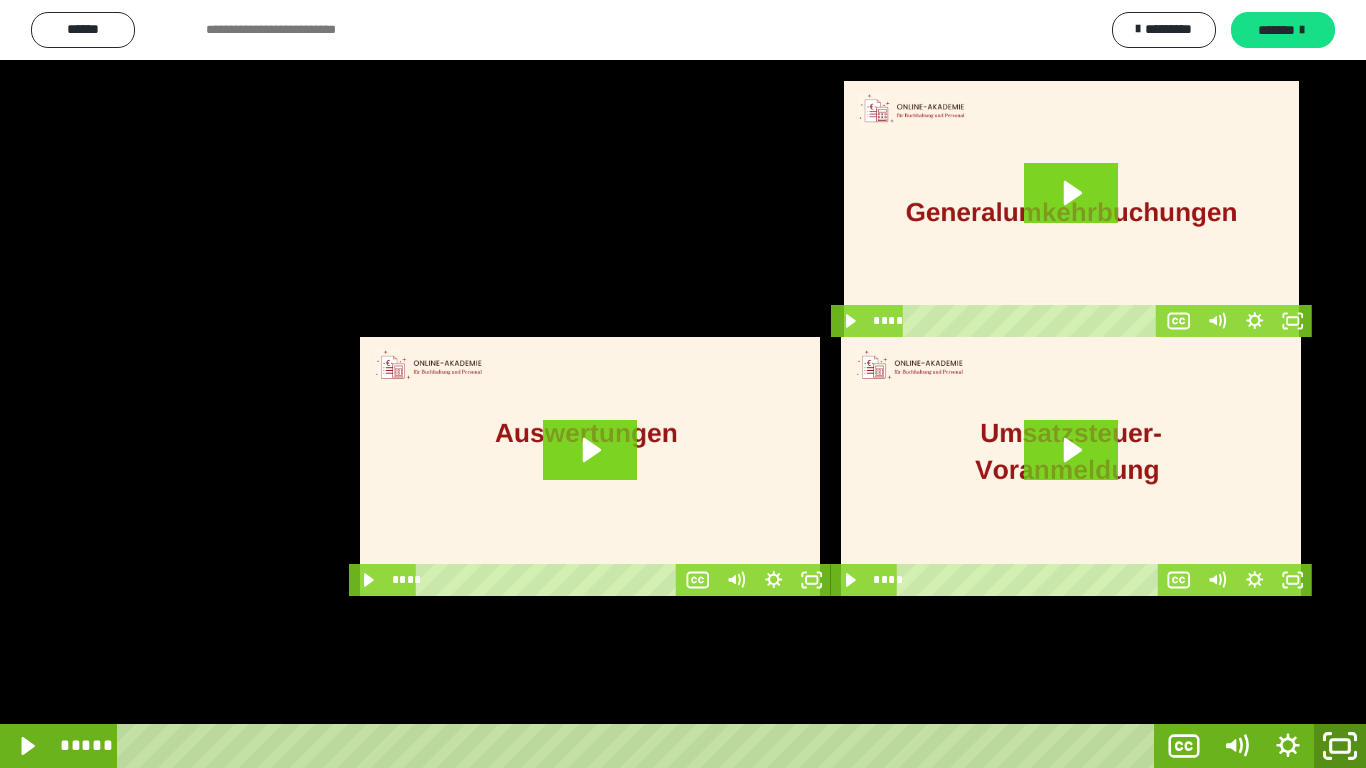 click 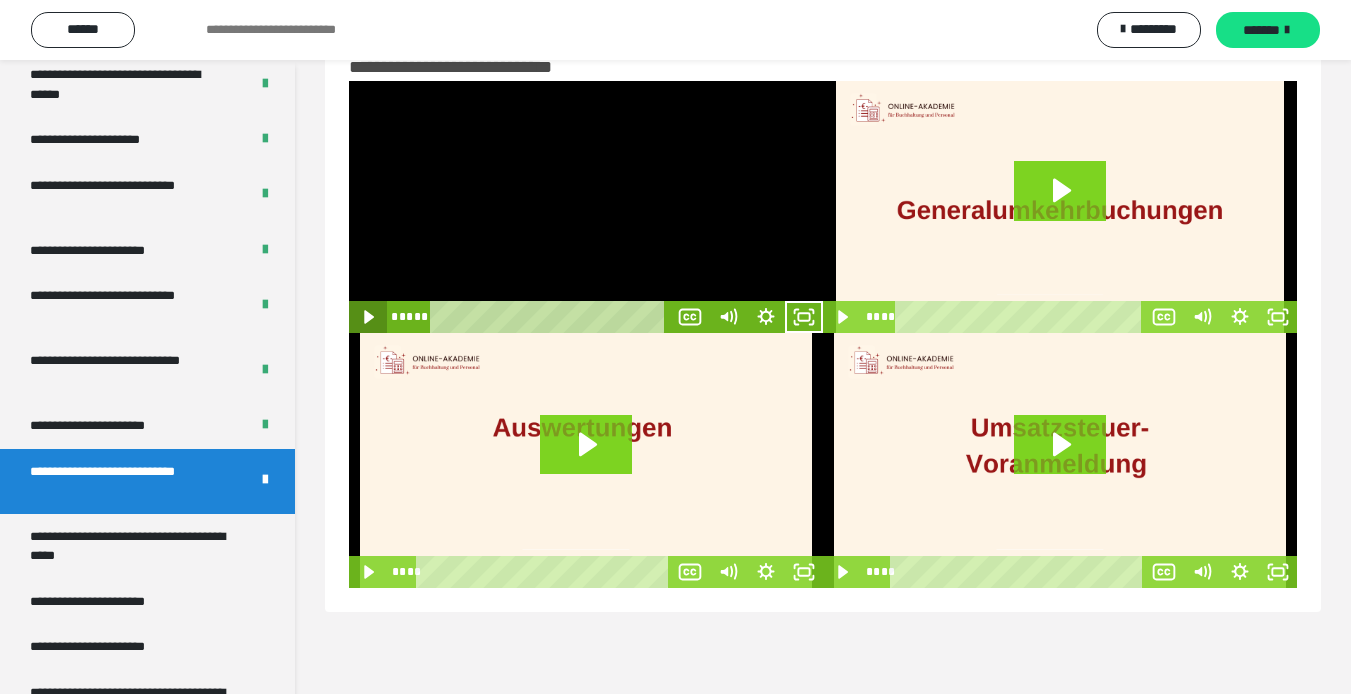 click 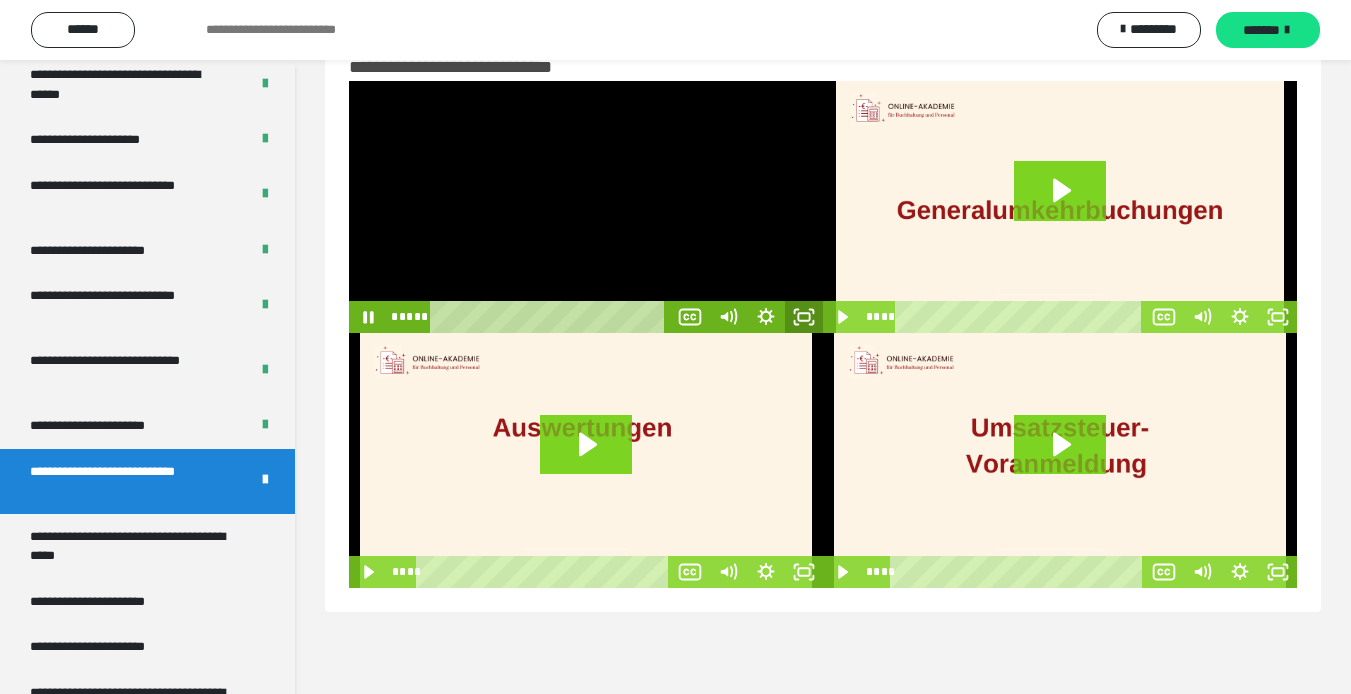 click 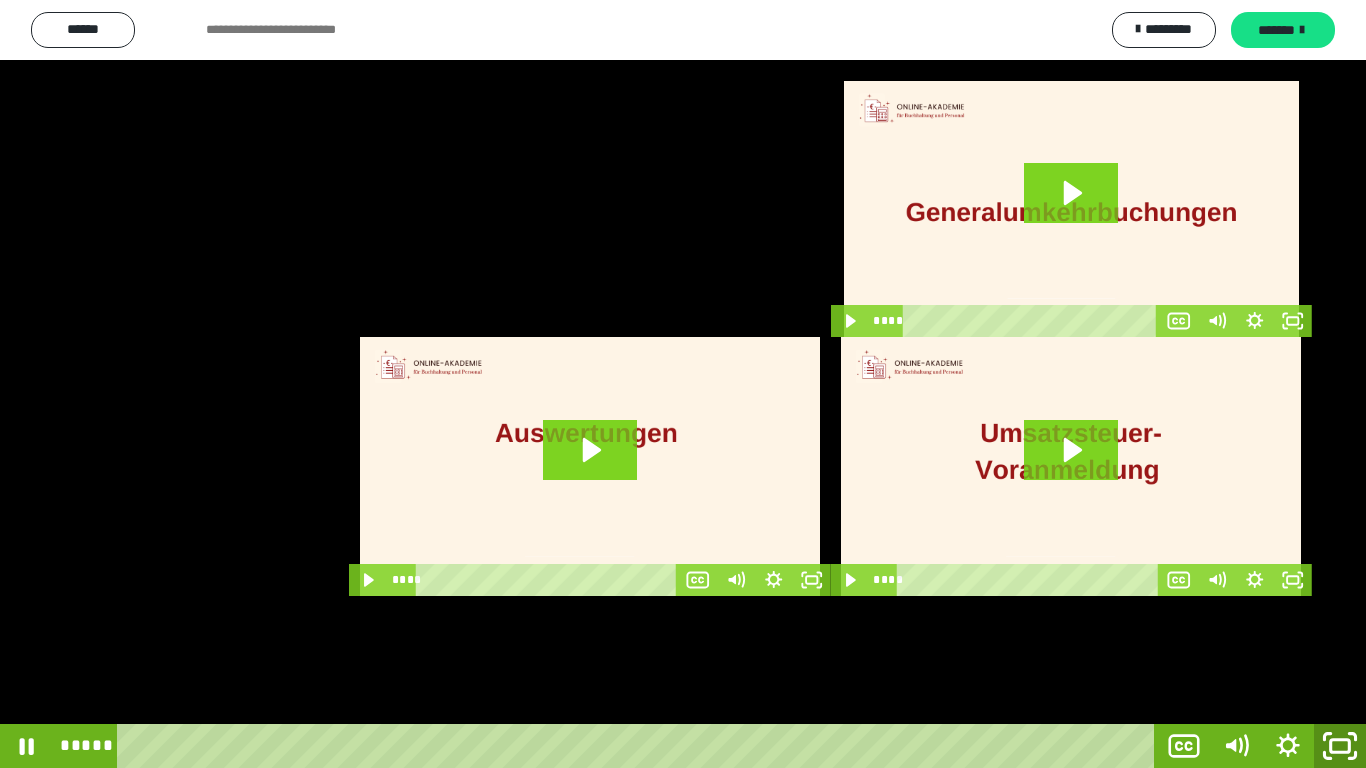 click 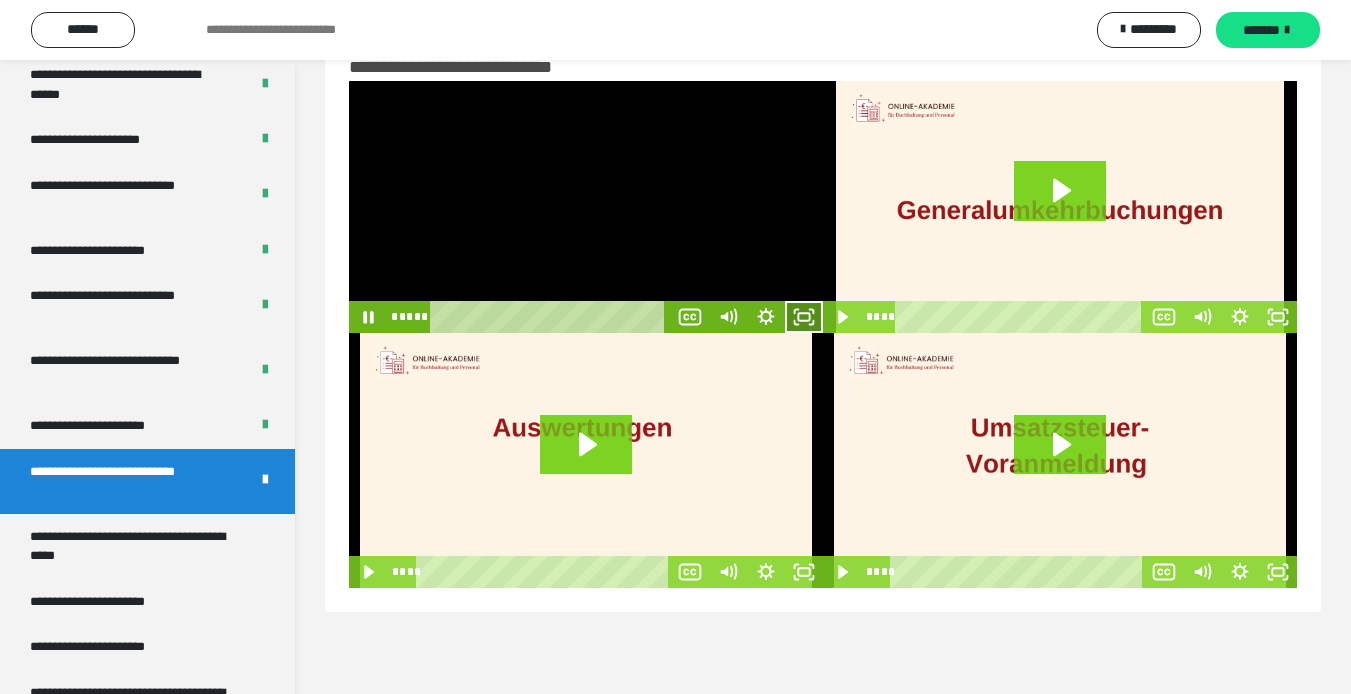 click 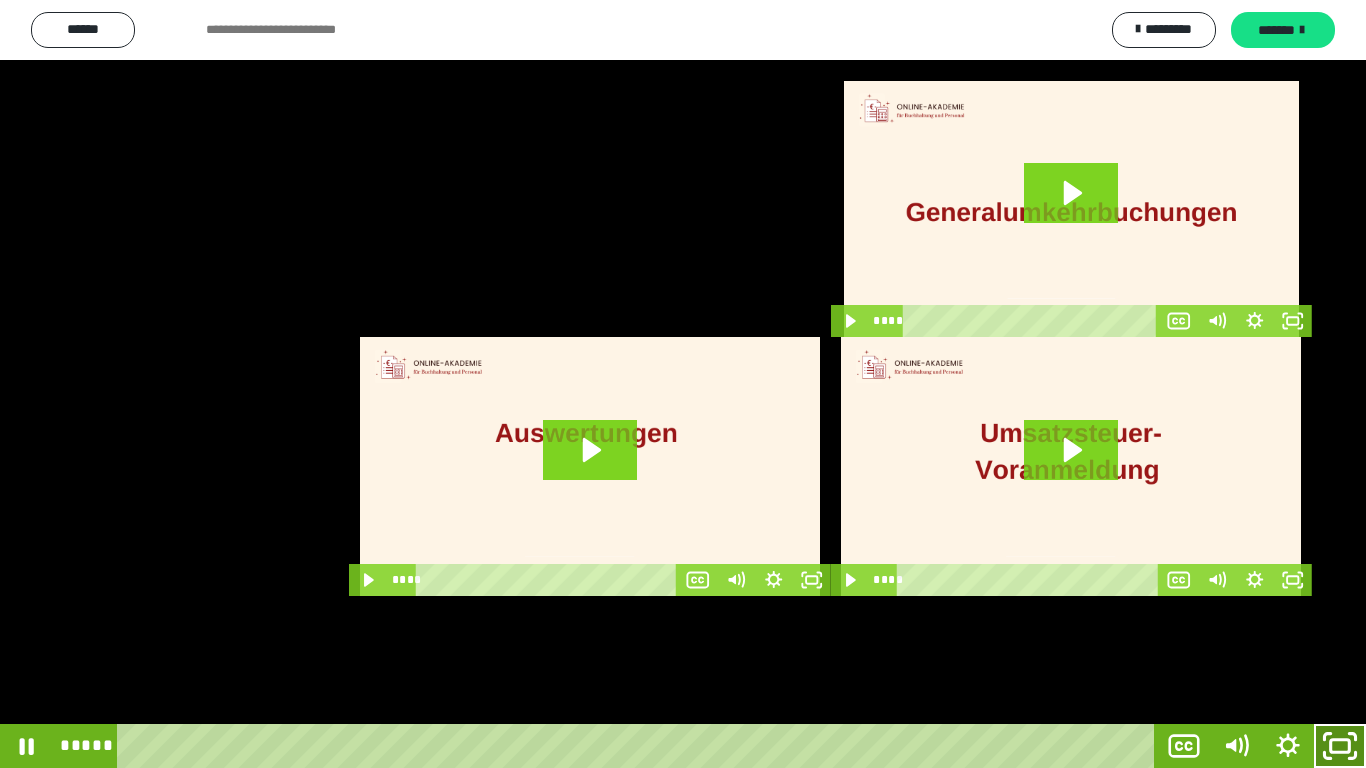 click 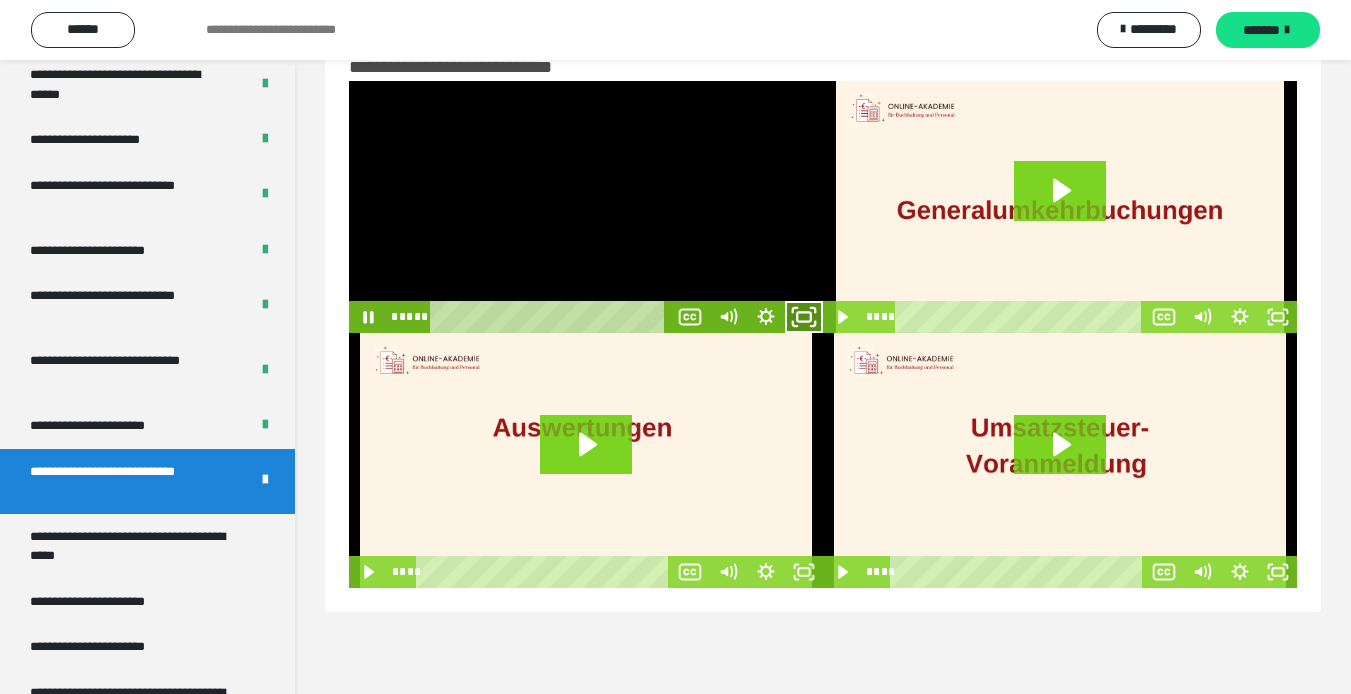 drag, startPoint x: 817, startPoint y: 313, endPoint x: 811, endPoint y: 338, distance: 25.70992 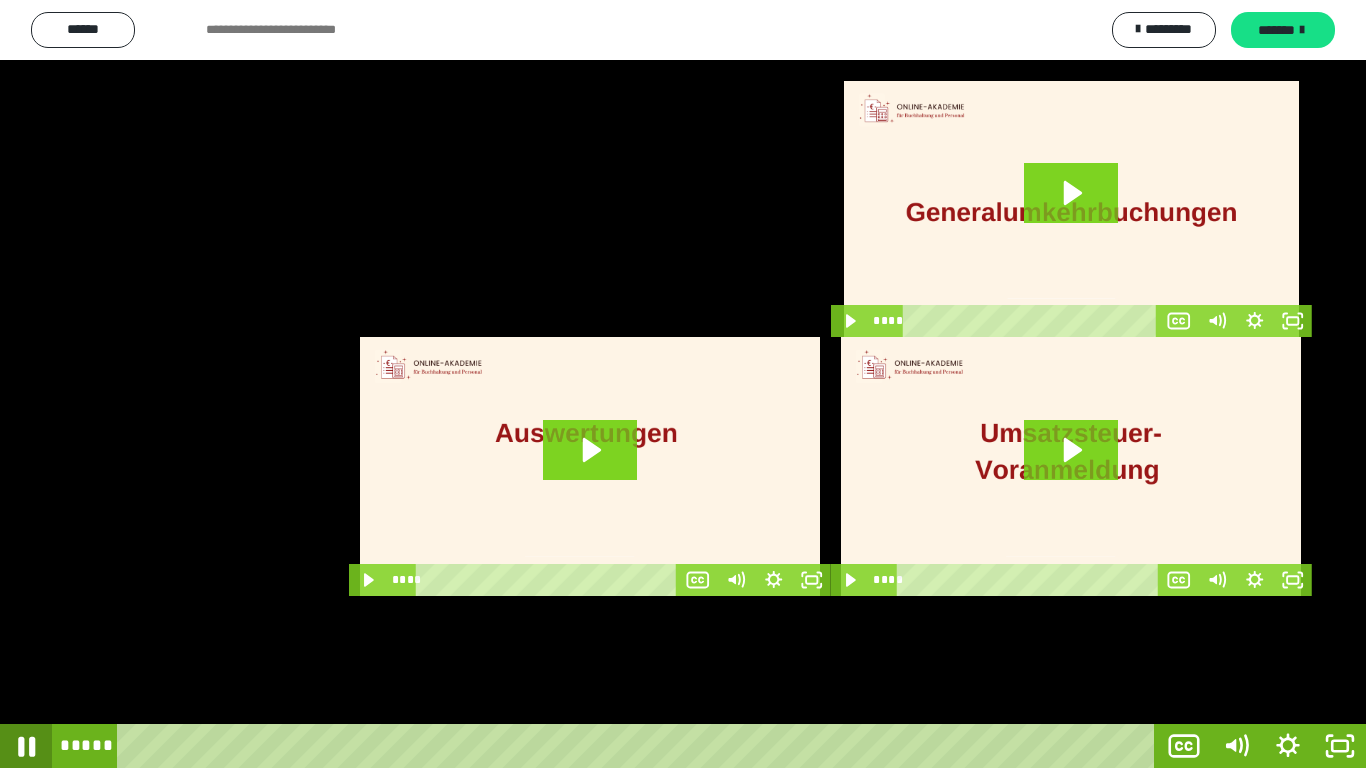 click 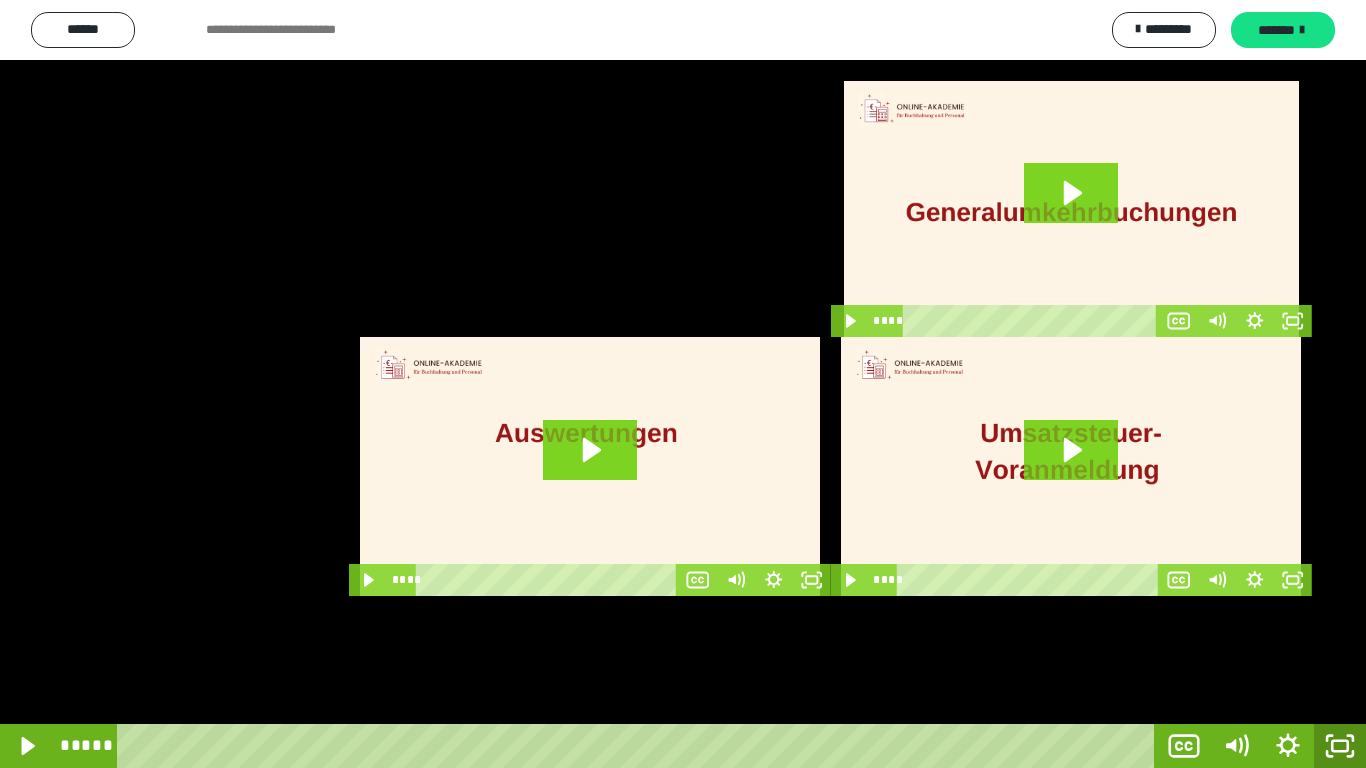 click 